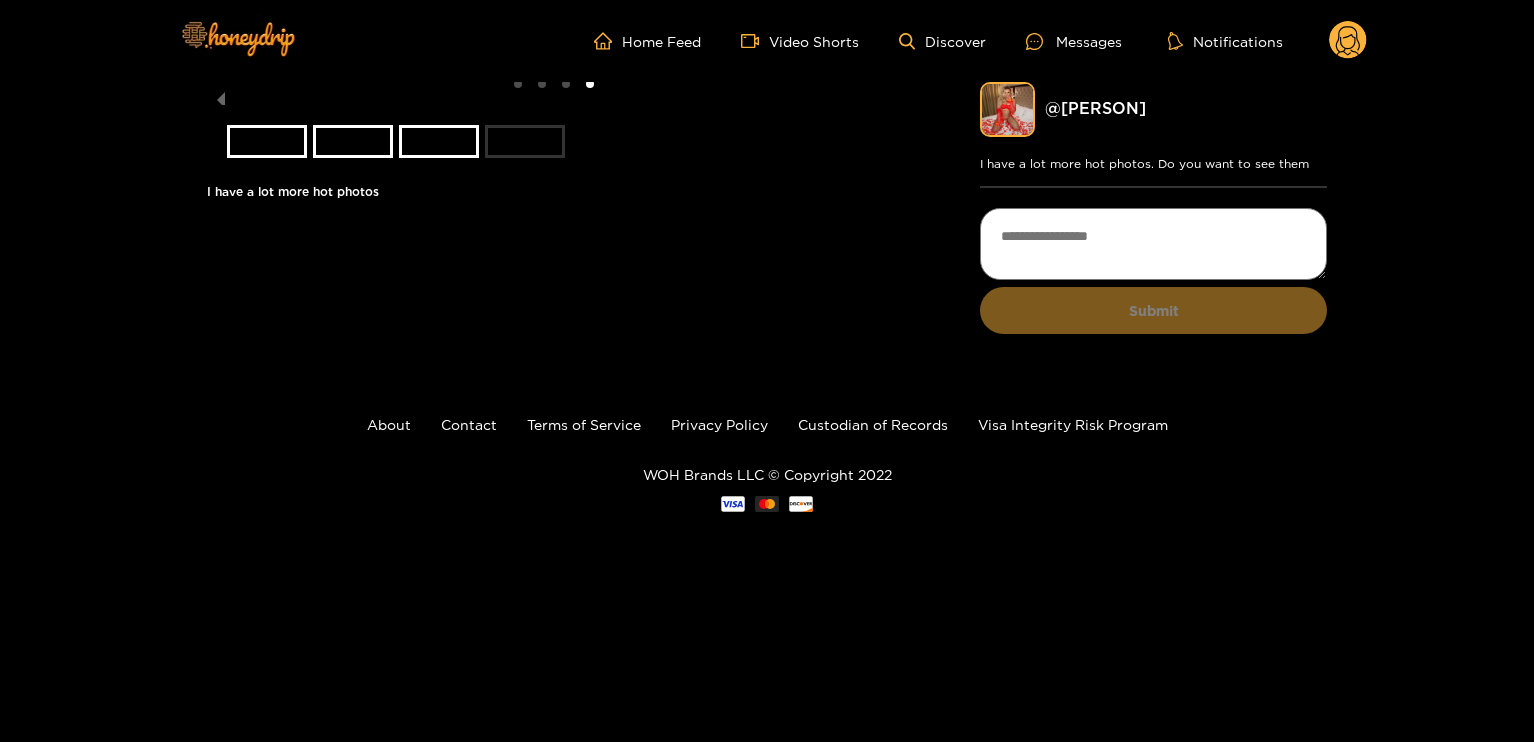 scroll, scrollTop: 0, scrollLeft: 0, axis: both 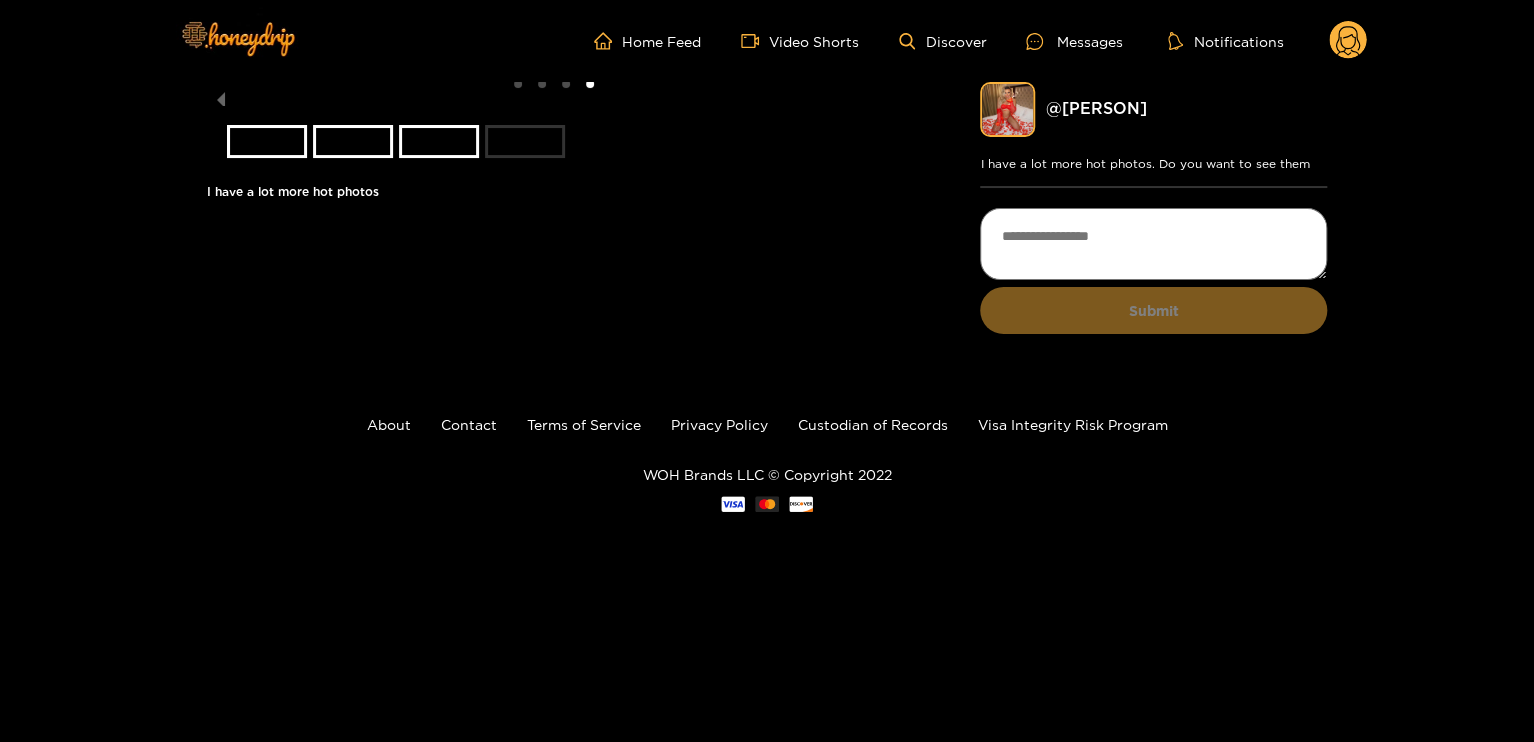 click 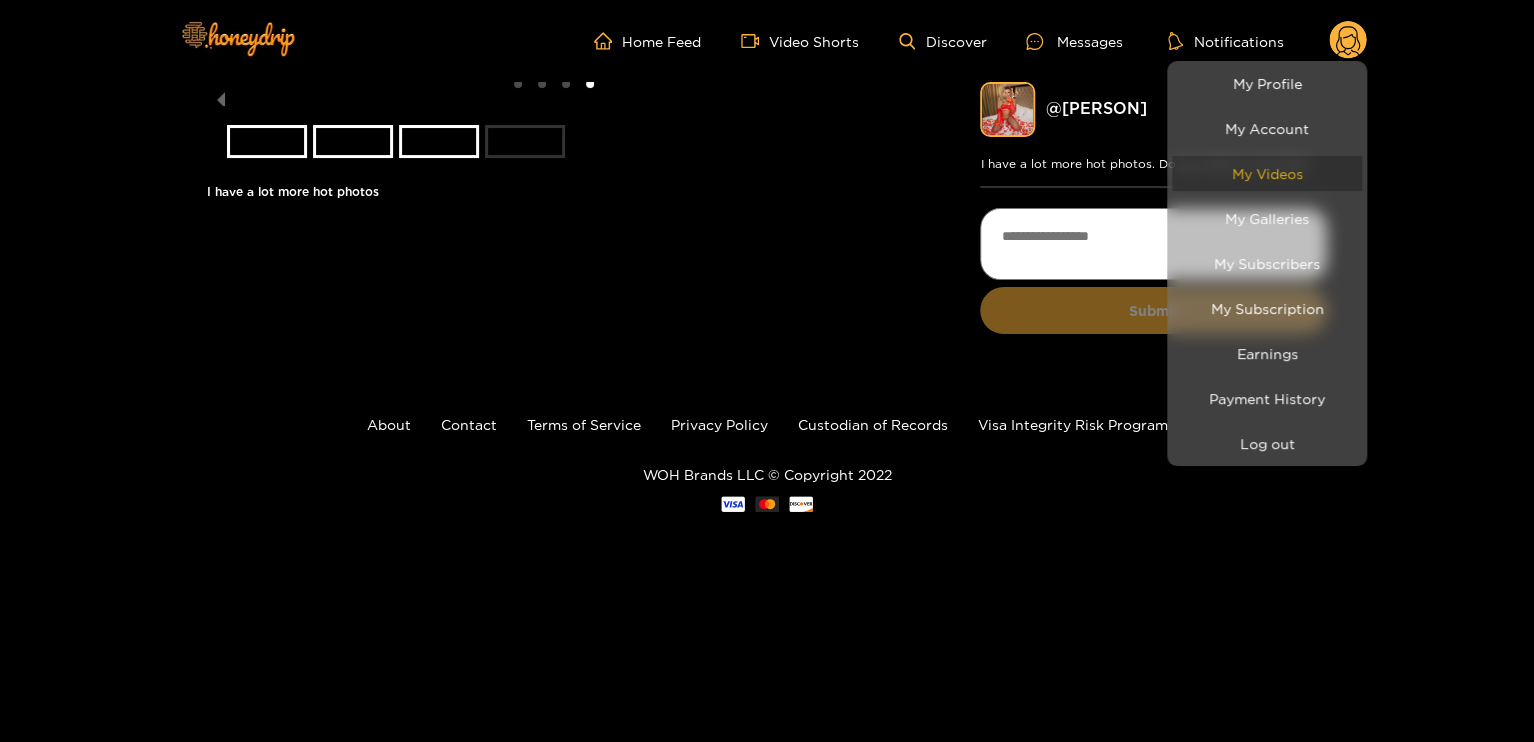 click on "My Videos" at bounding box center [1267, 173] 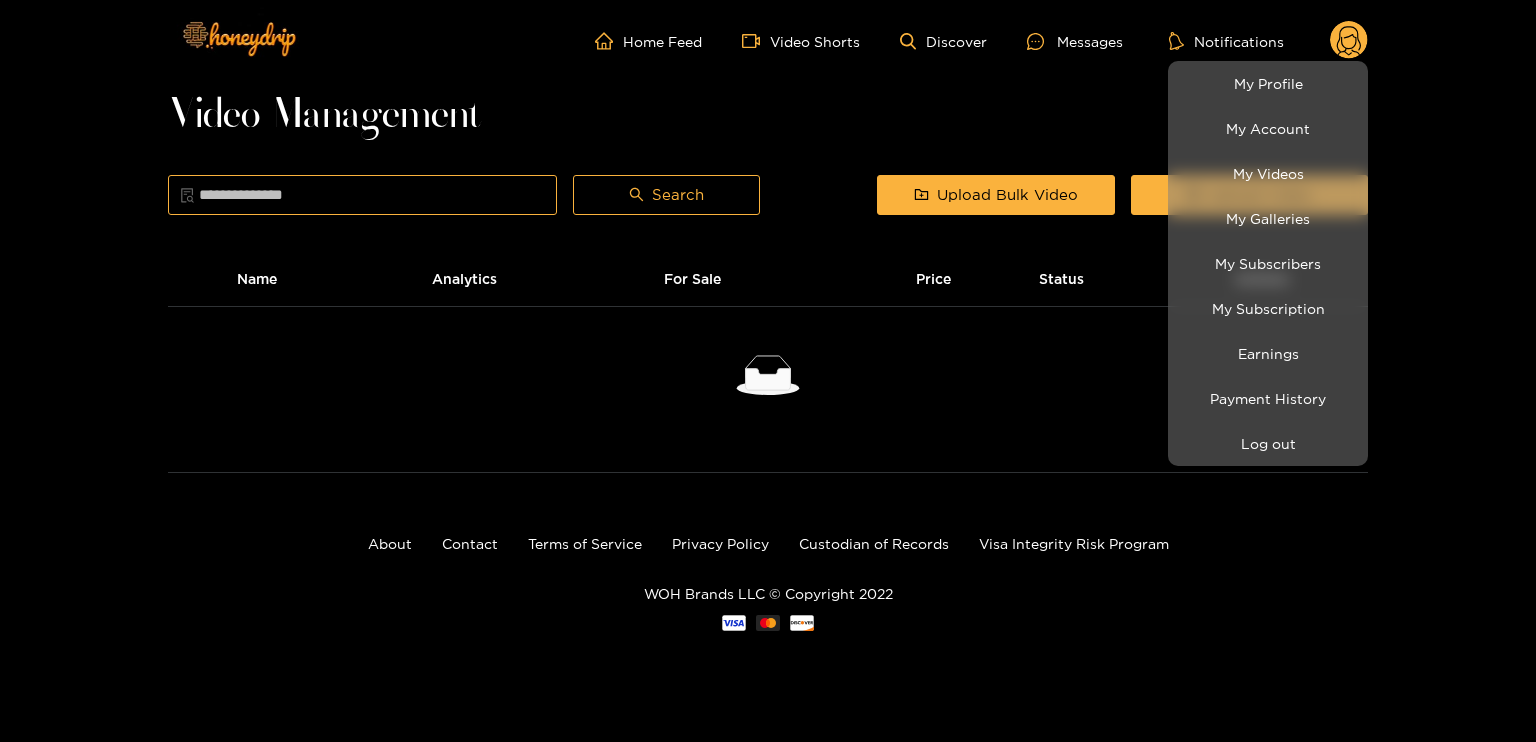 click at bounding box center [768, 371] 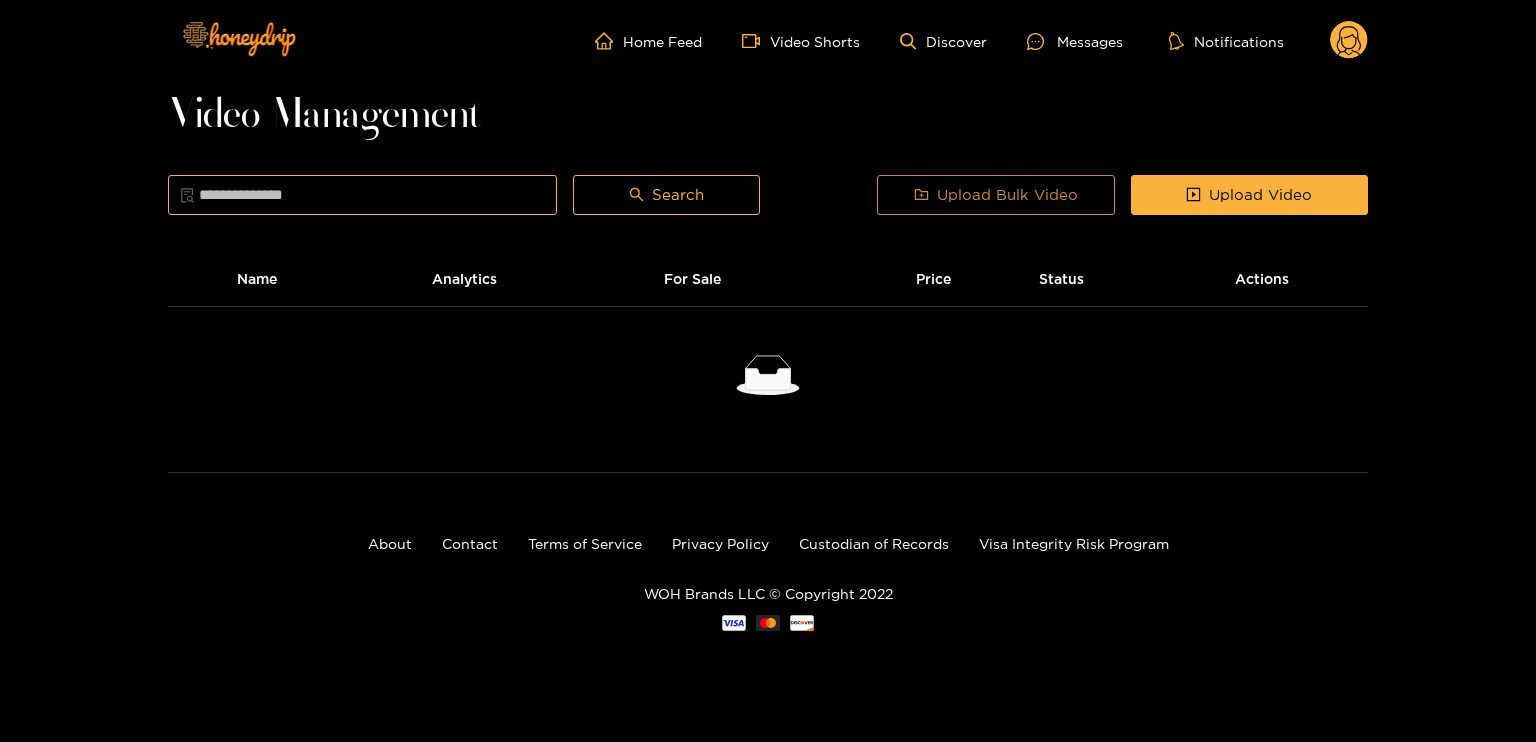 click on "Upload Bulk Video" at bounding box center (1007, 195) 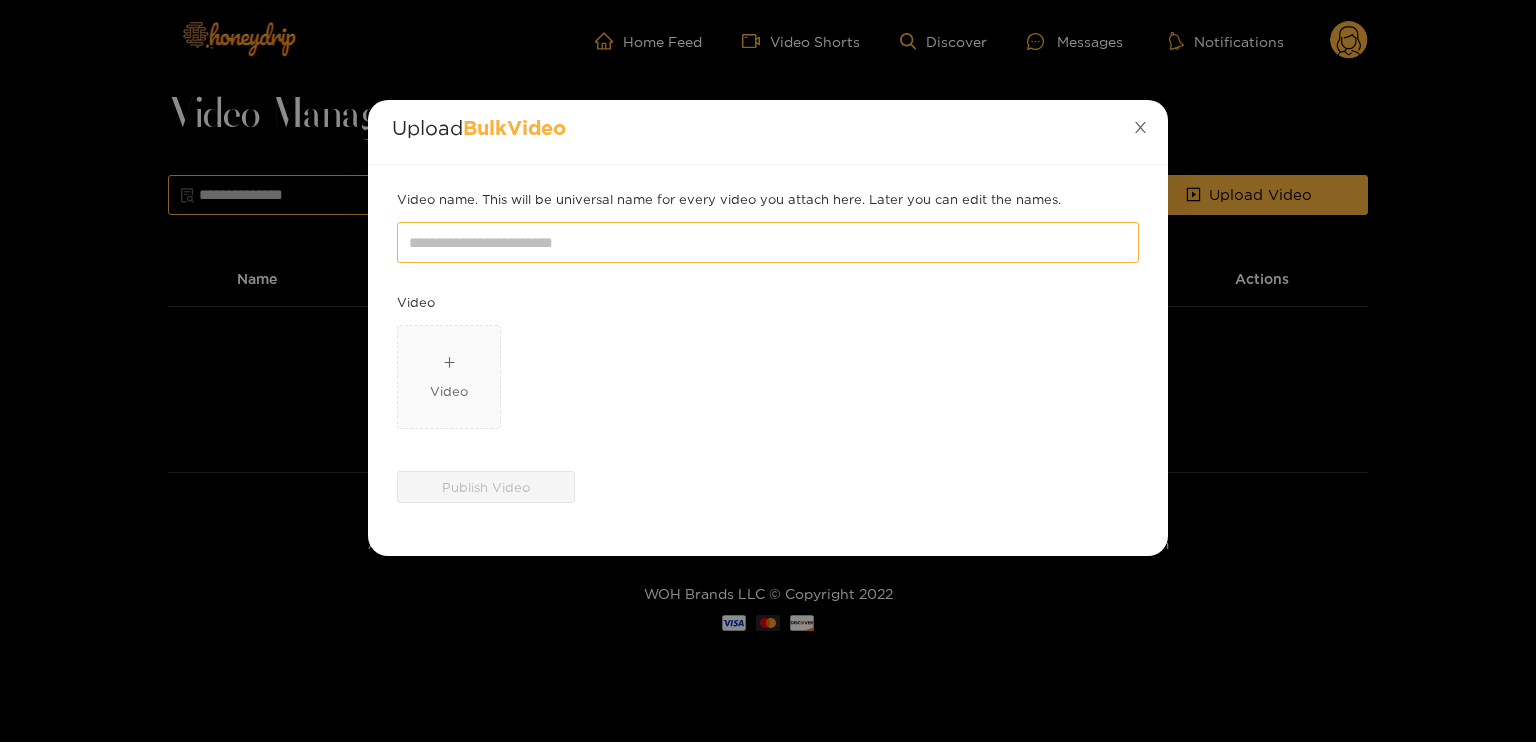 click 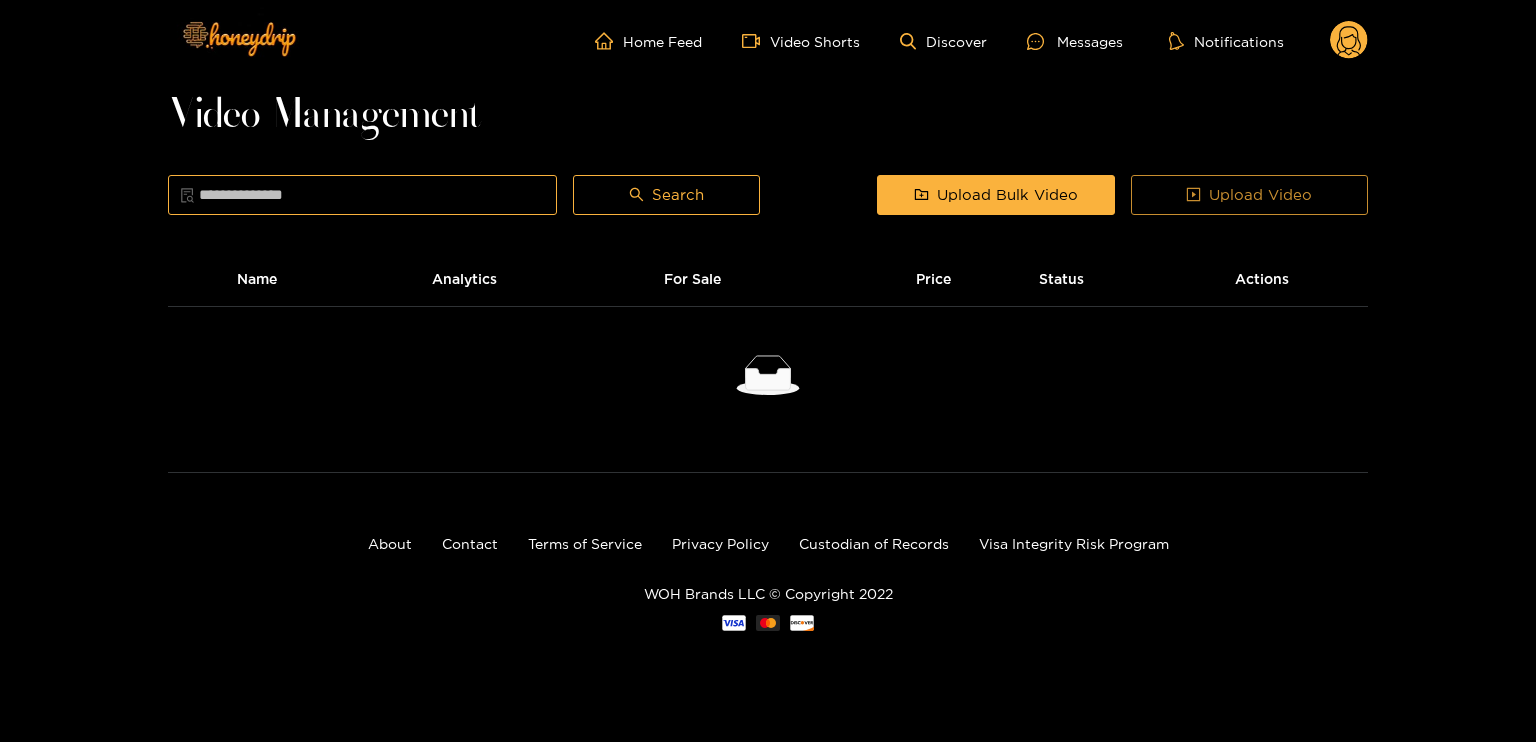 click 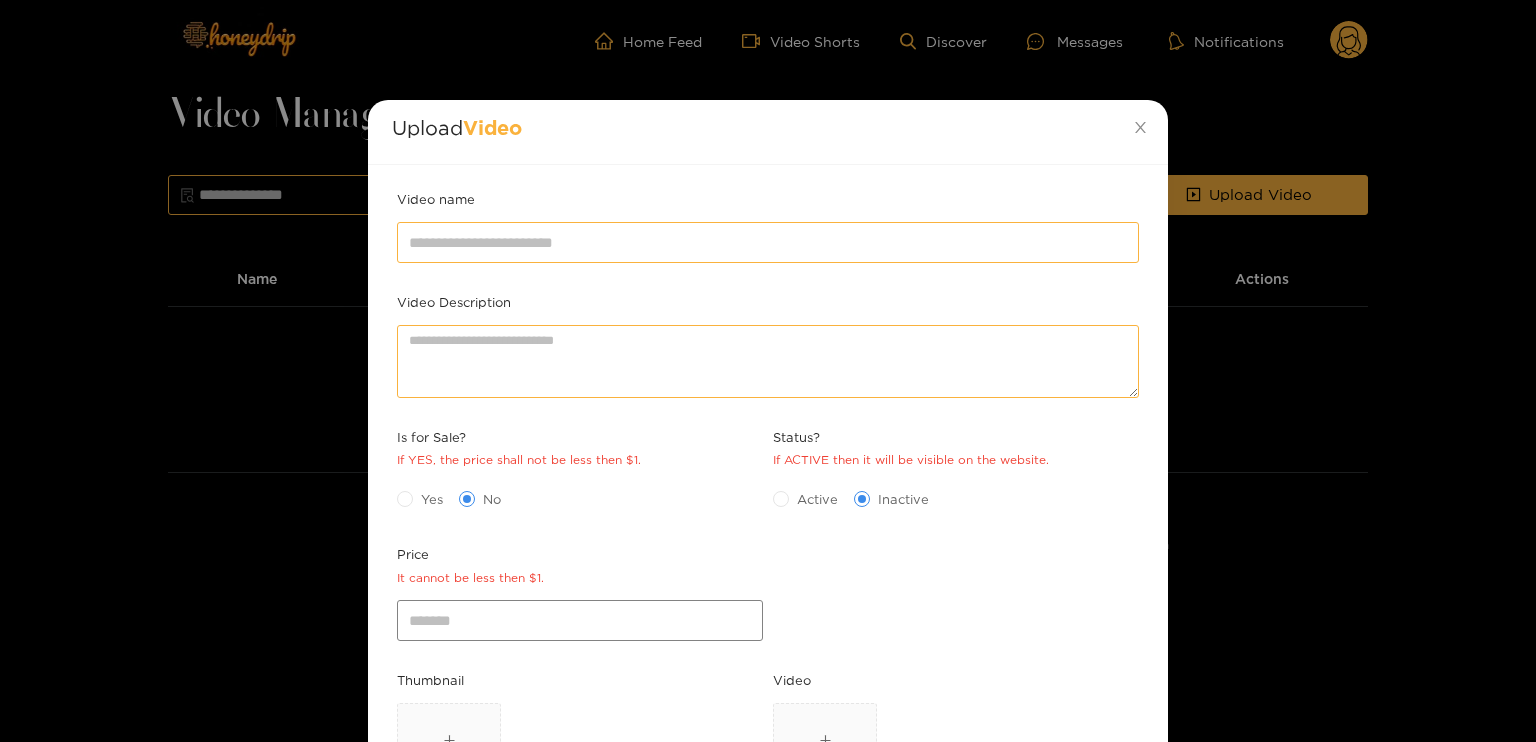scroll, scrollTop: 214, scrollLeft: 0, axis: vertical 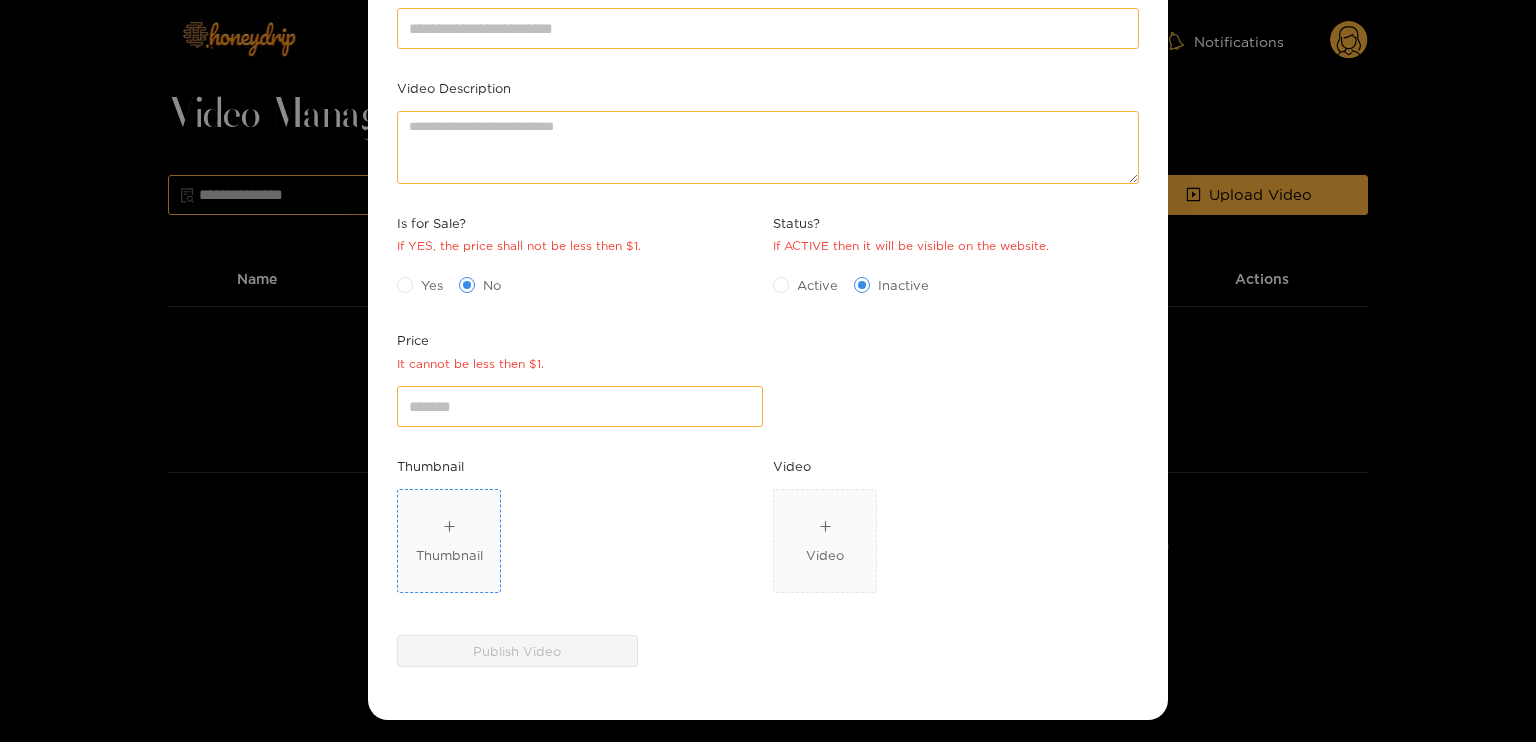 click on "Thumbnail" at bounding box center (449, 541) 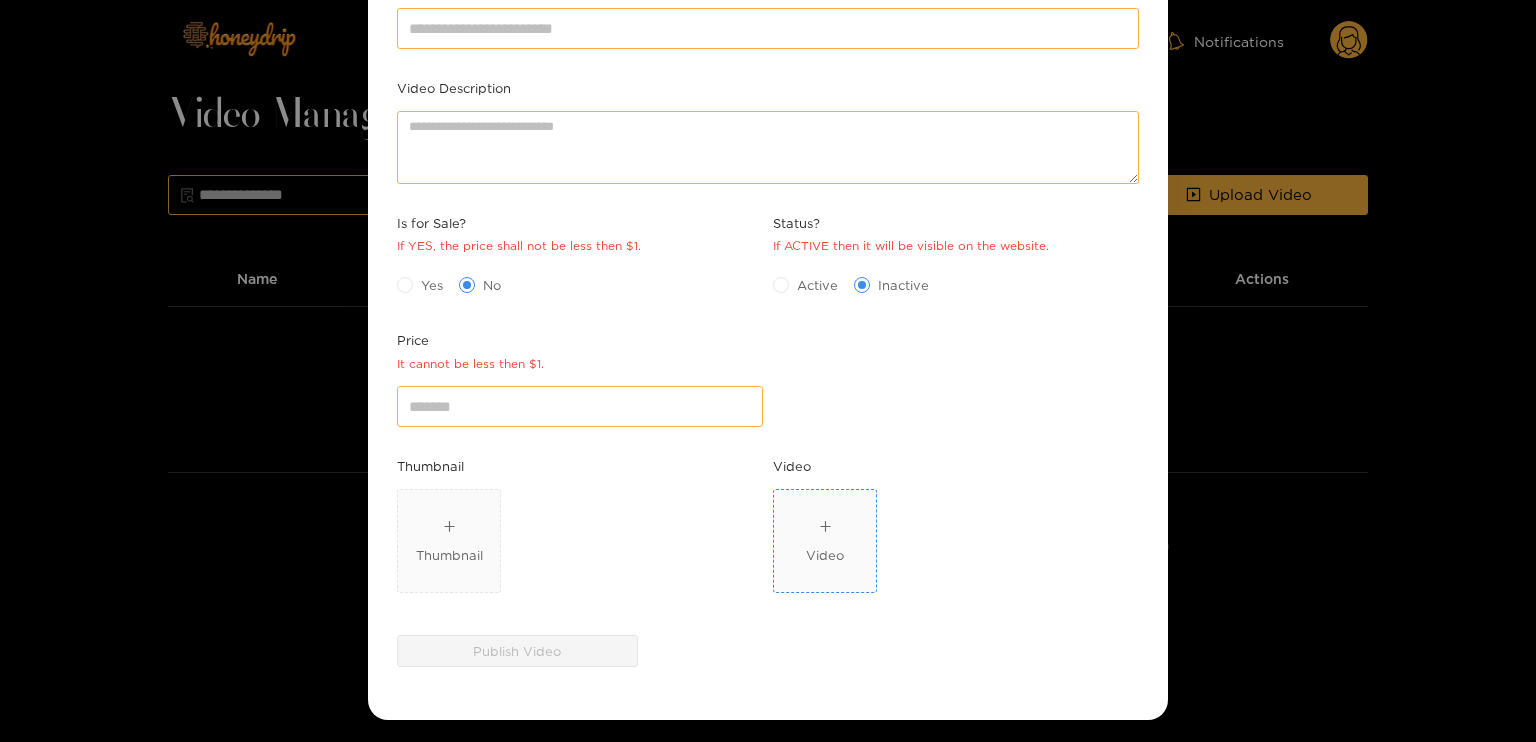 click on "Video" at bounding box center (825, 541) 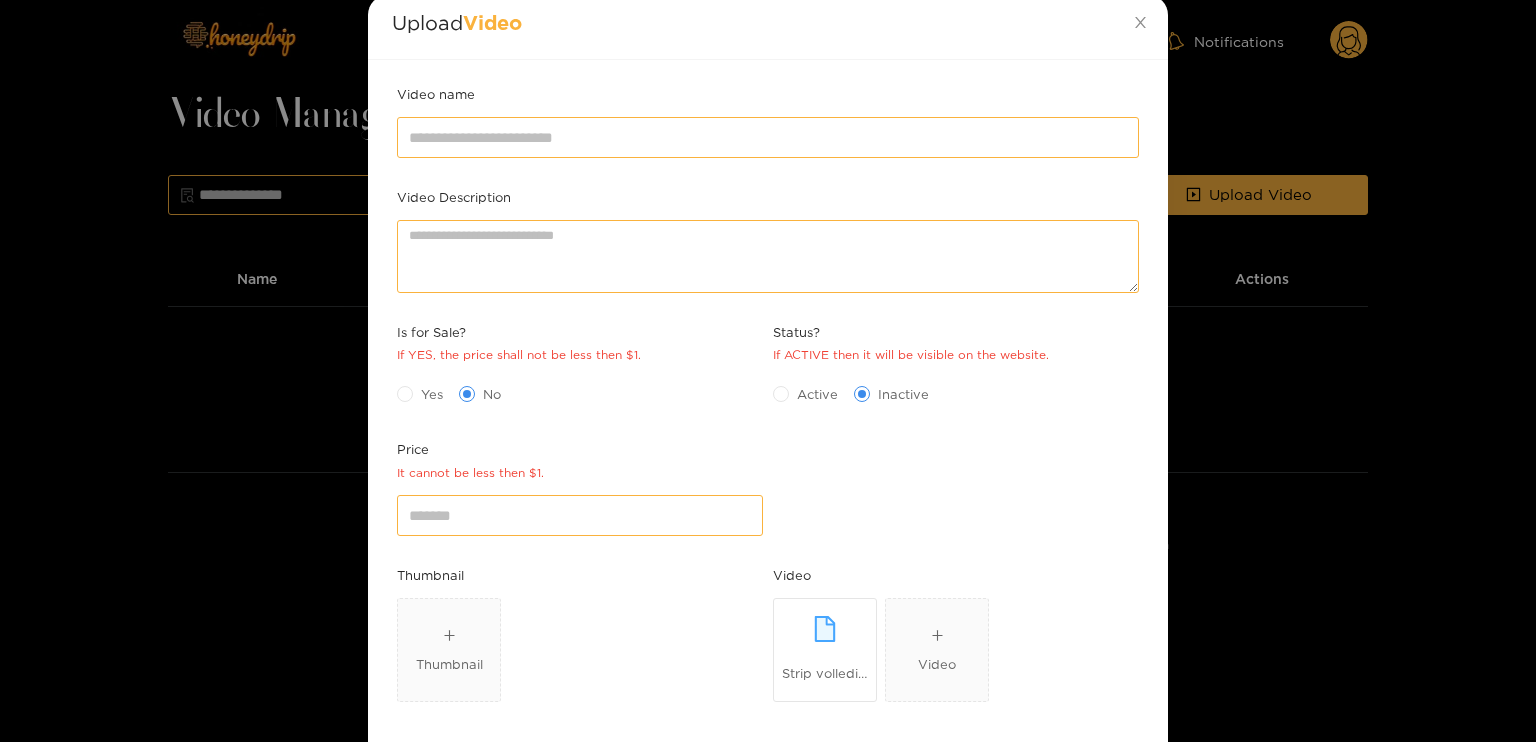 scroll, scrollTop: 14, scrollLeft: 0, axis: vertical 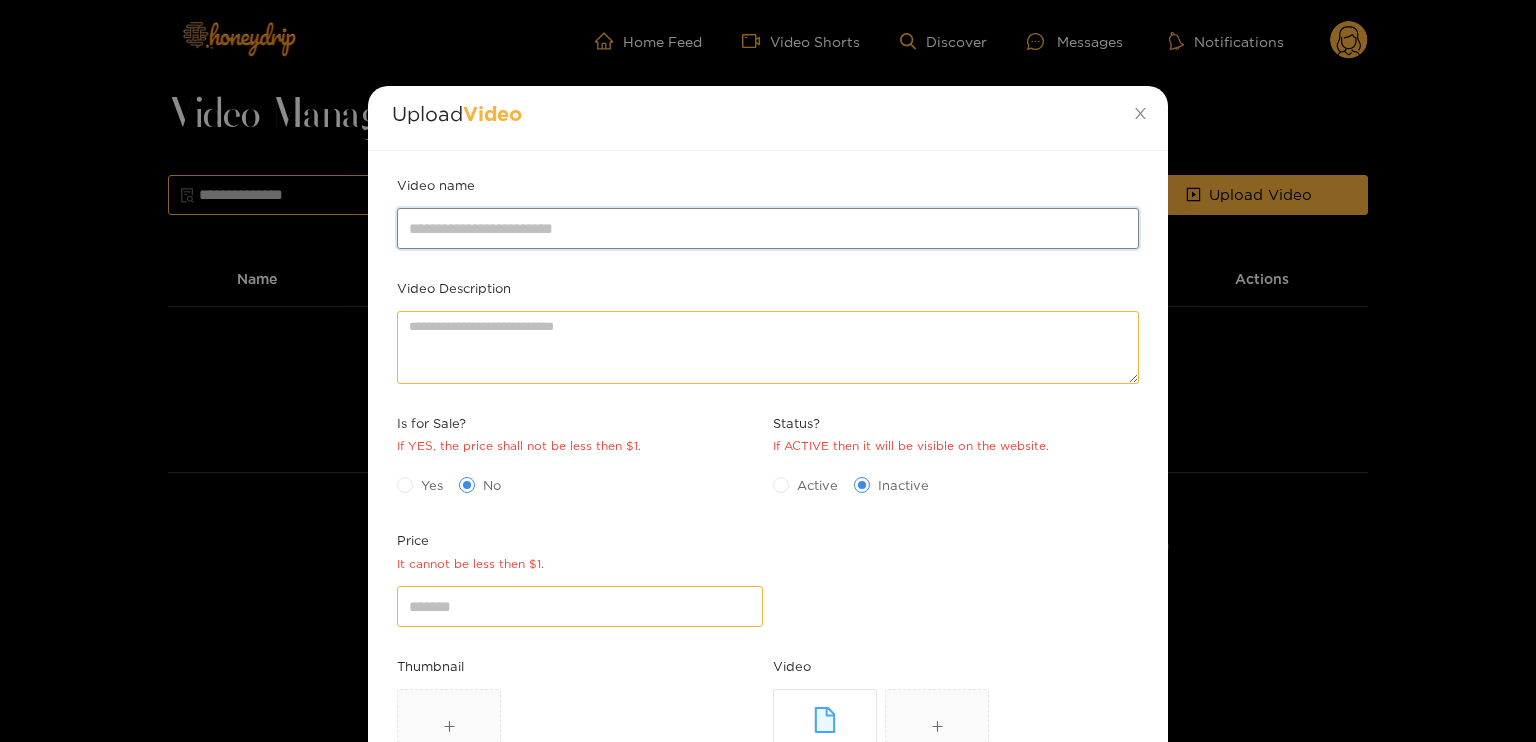 drag, startPoint x: 634, startPoint y: 212, endPoint x: 636, endPoint y: 228, distance: 16.124516 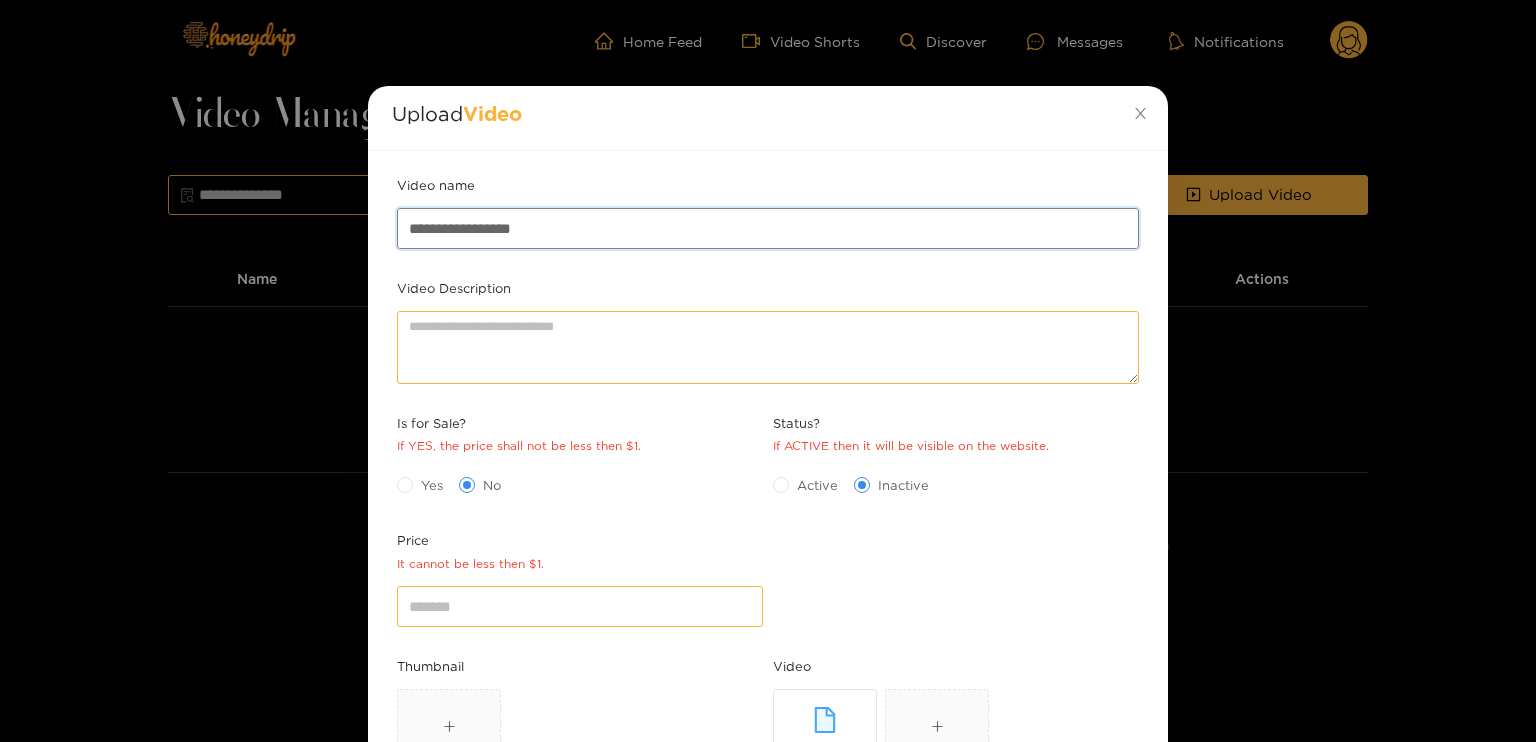 type on "**********" 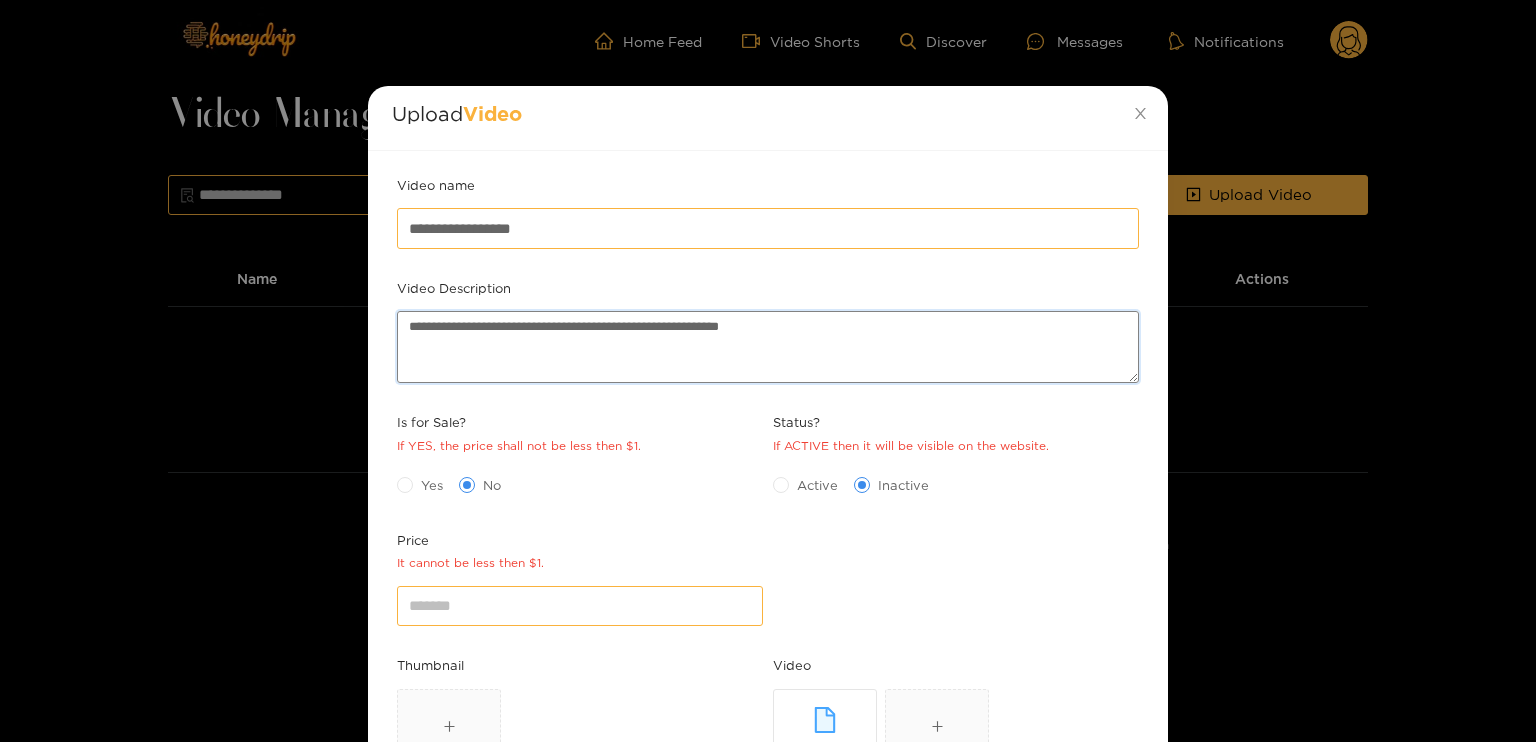 click on "**********" at bounding box center [768, 347] 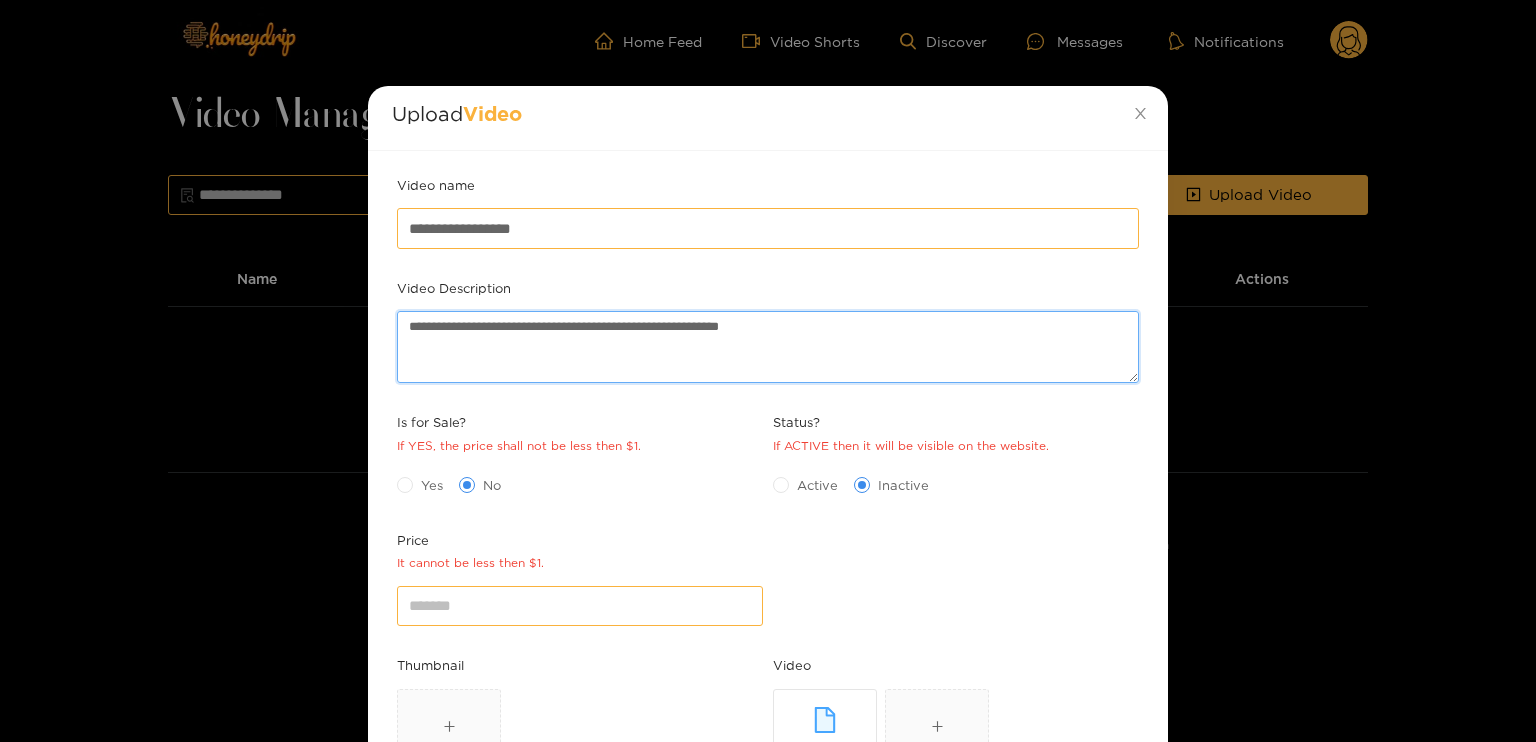 click on "********" 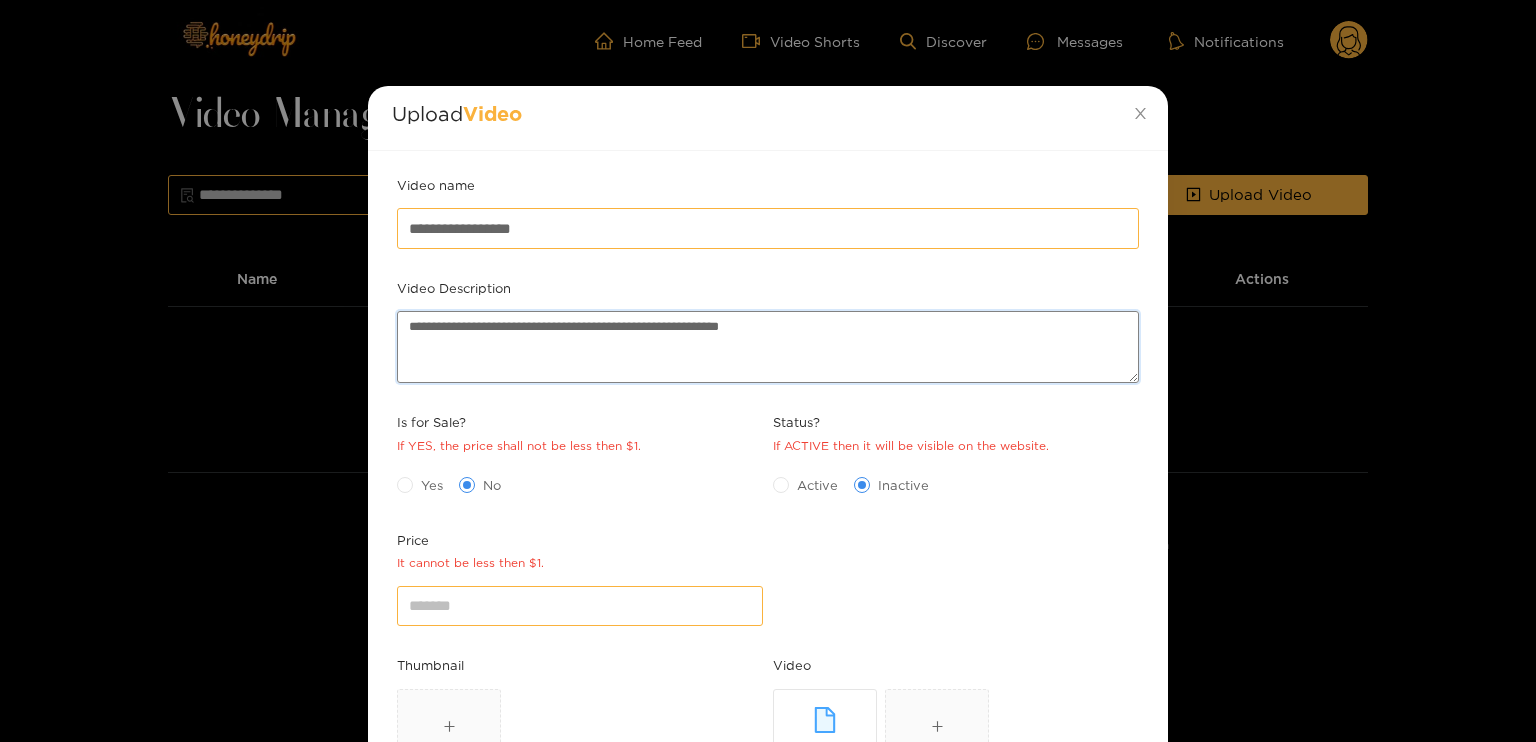 click on "**********" at bounding box center [768, 347] 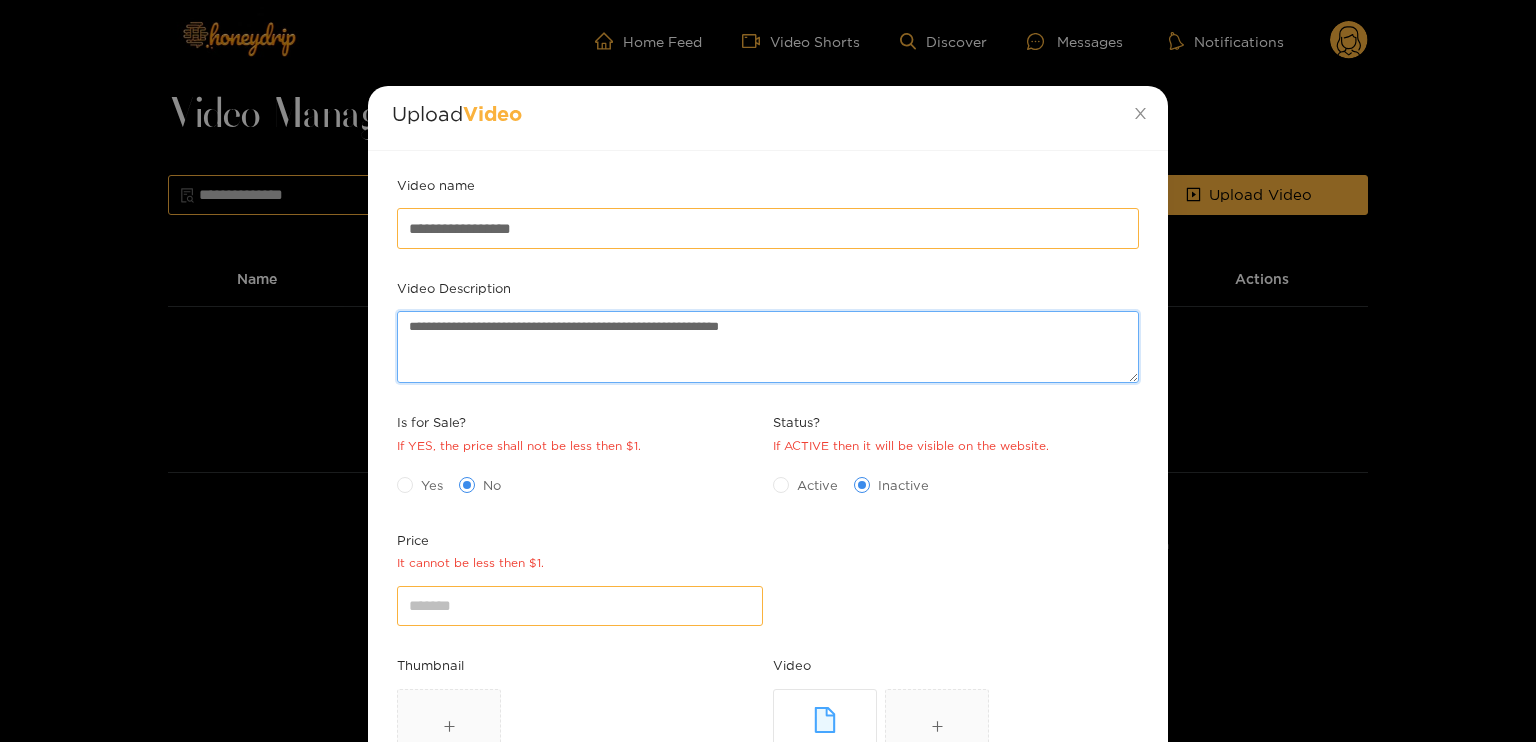 click on "****** * ****" 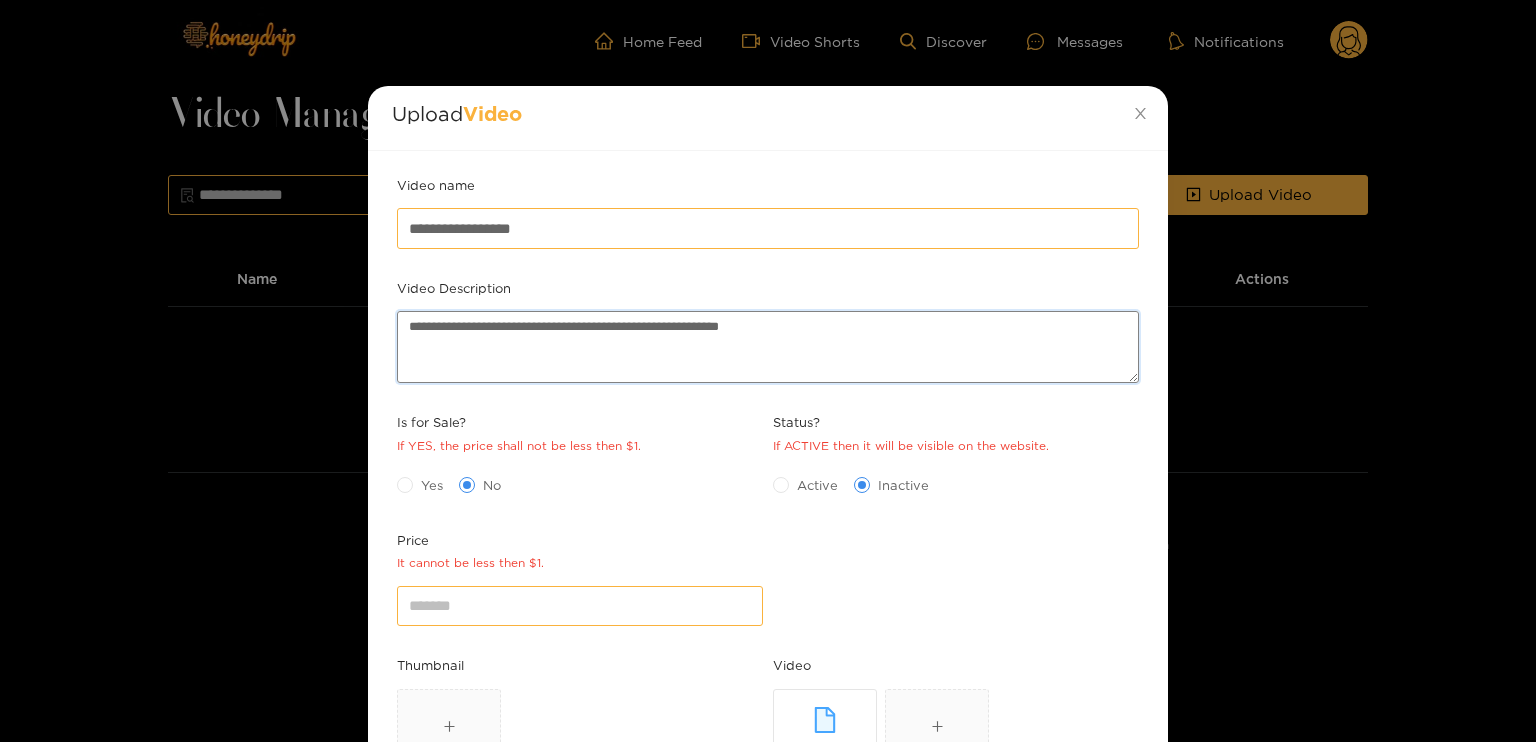 click on "**********" at bounding box center [768, 347] 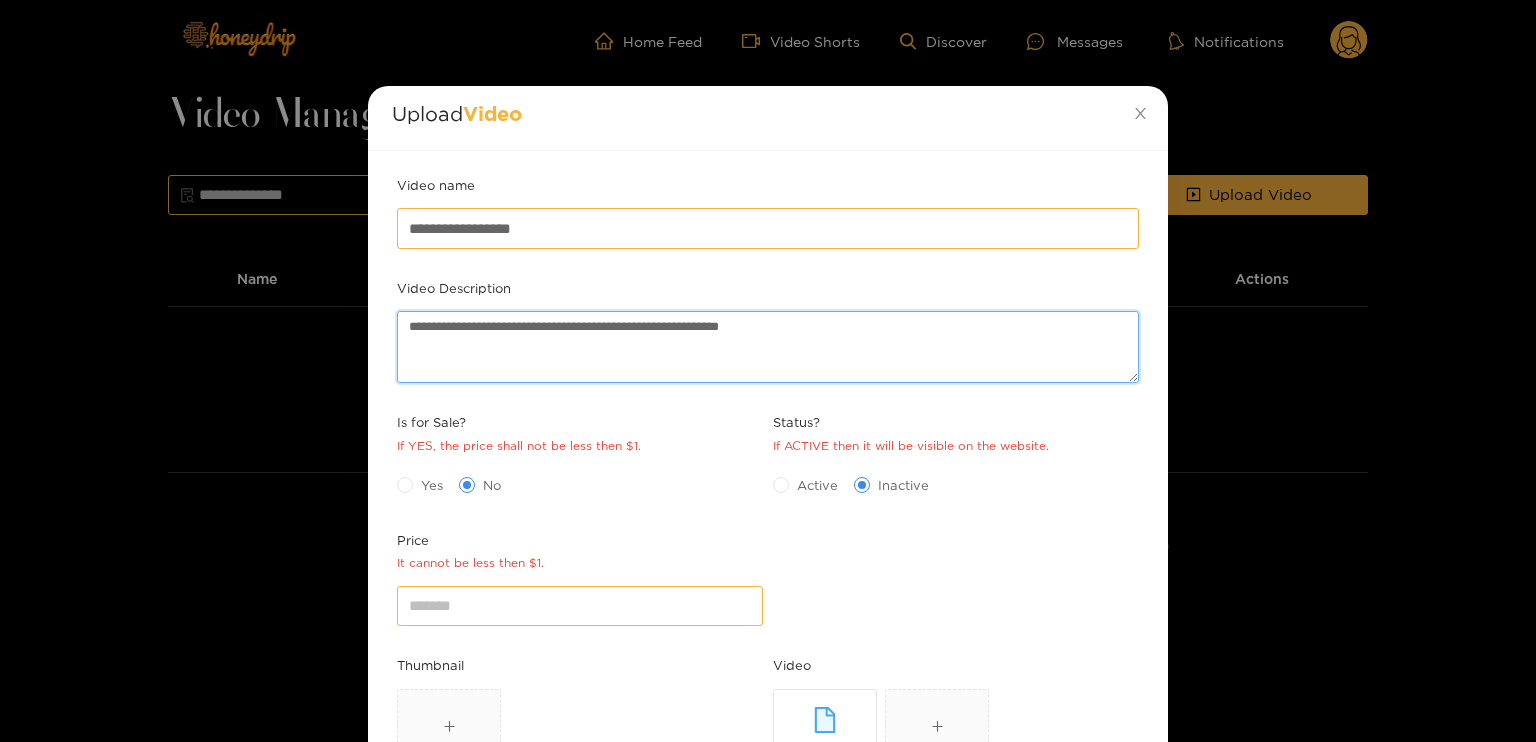click on "***" 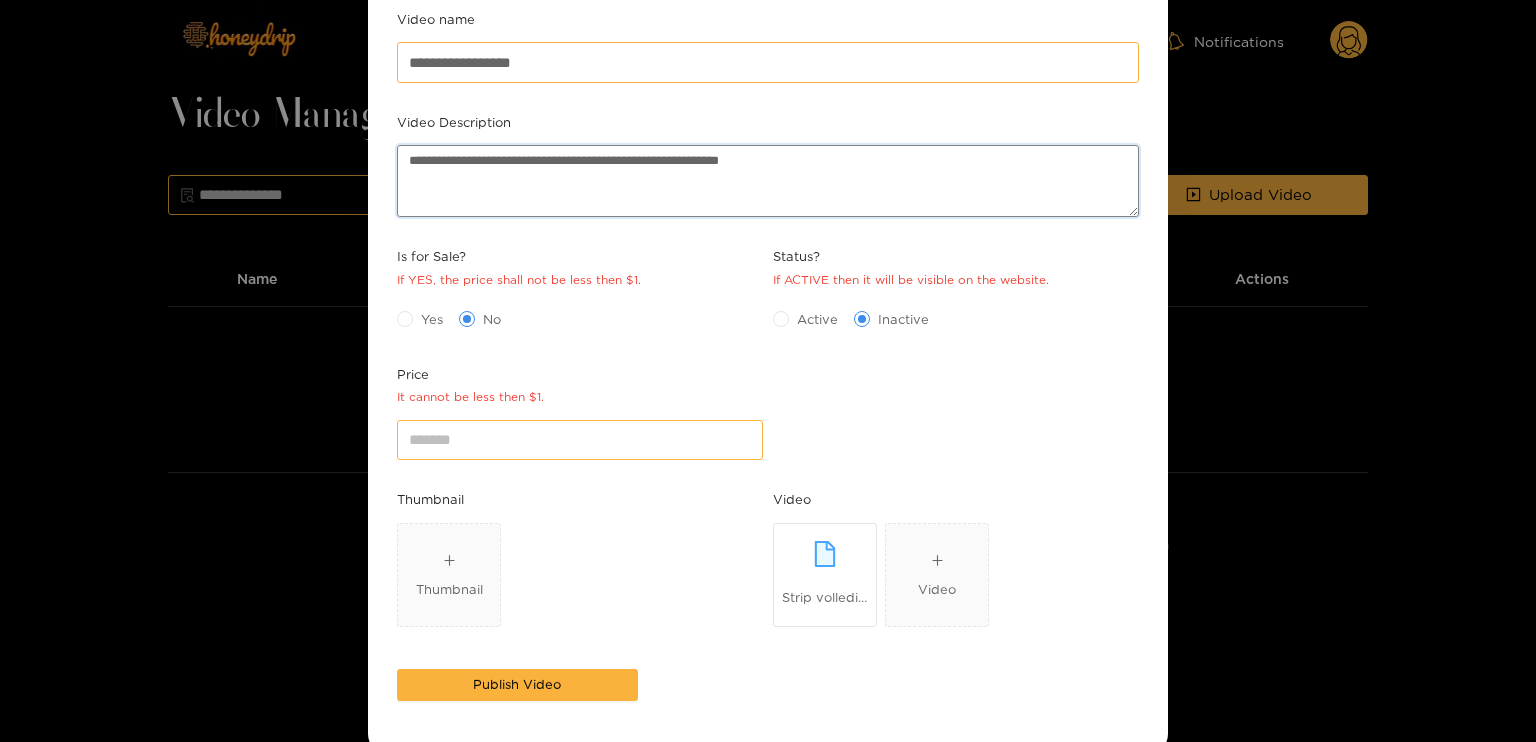 scroll, scrollTop: 214, scrollLeft: 0, axis: vertical 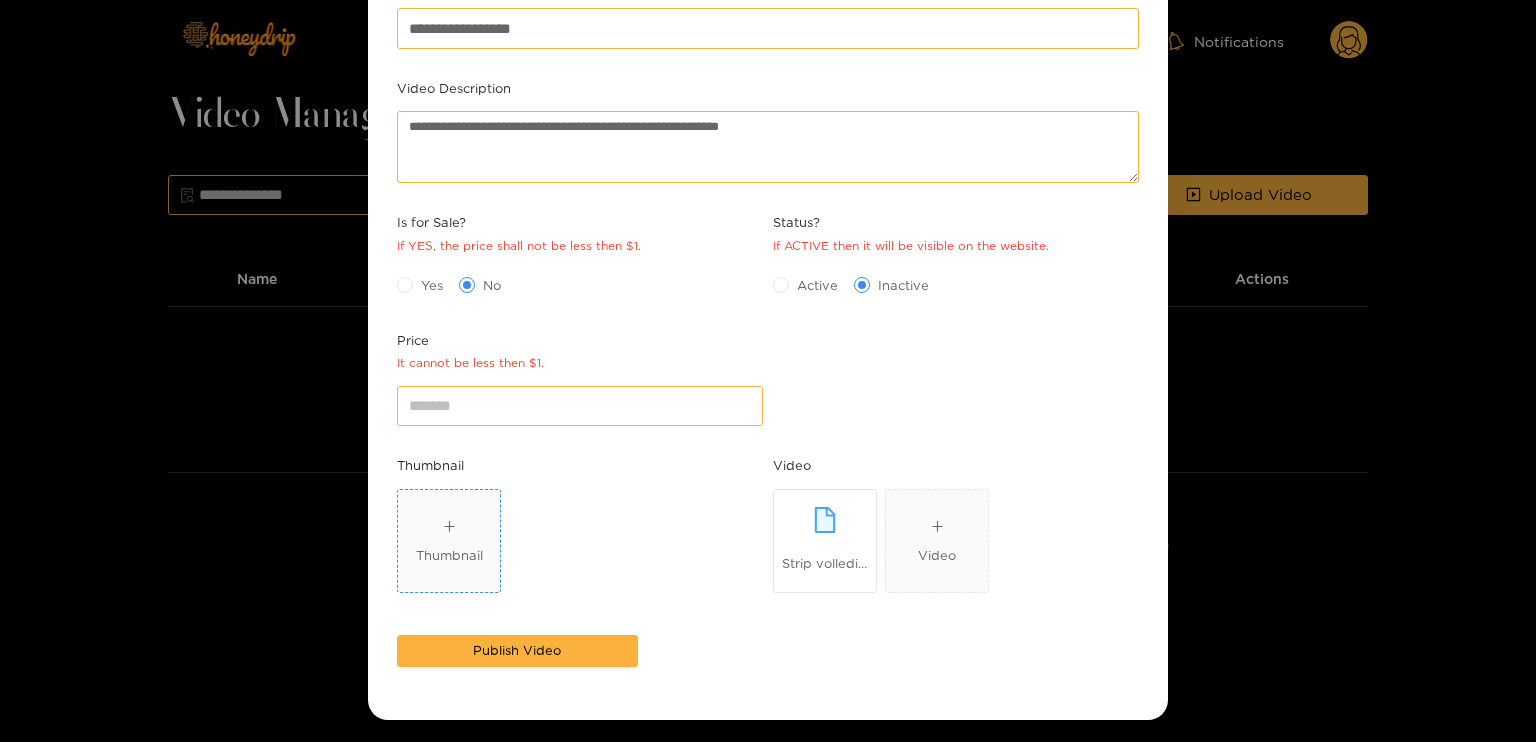click on "Thumbnail" at bounding box center (449, 555) 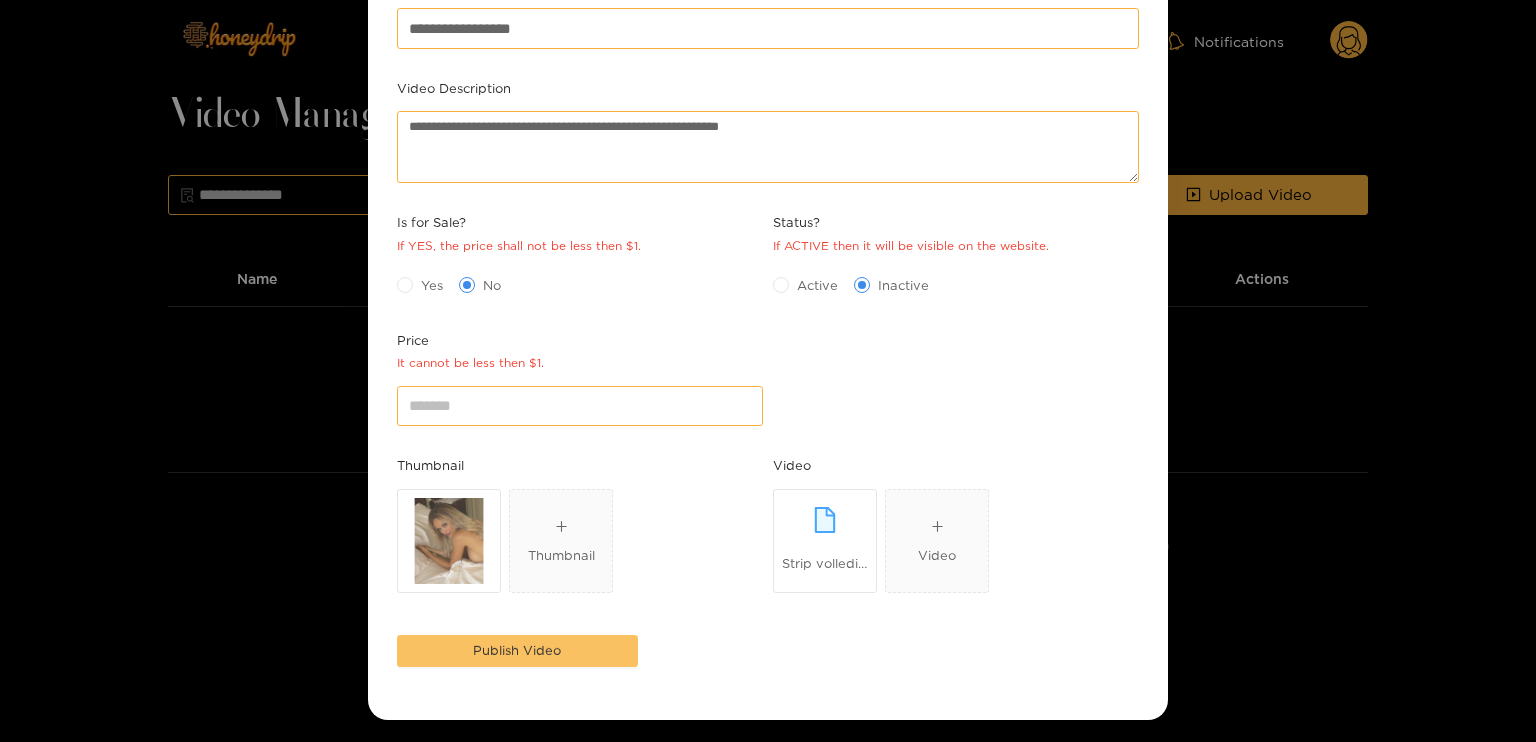 click on "Publish Video" at bounding box center (517, 650) 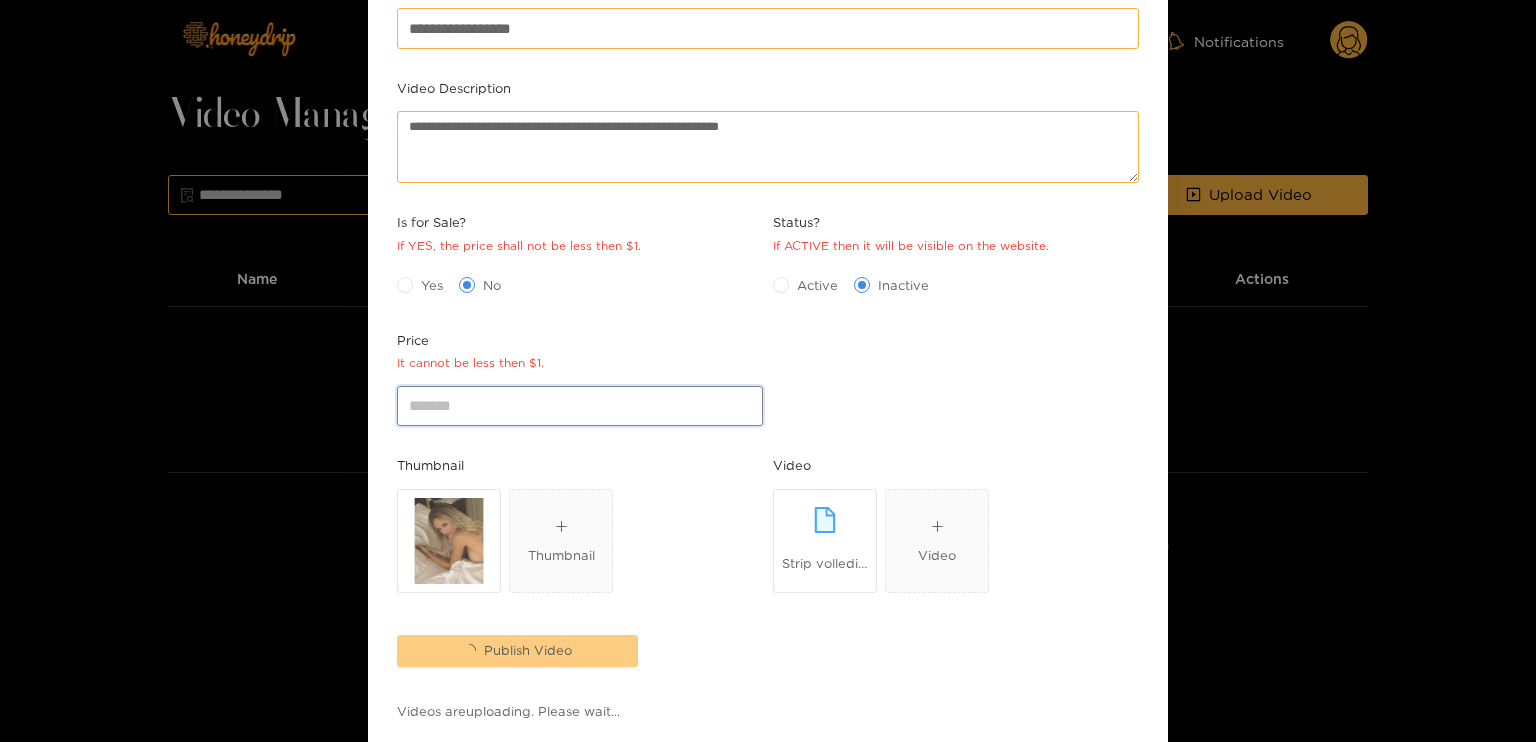 click on "*" at bounding box center (580, 406) 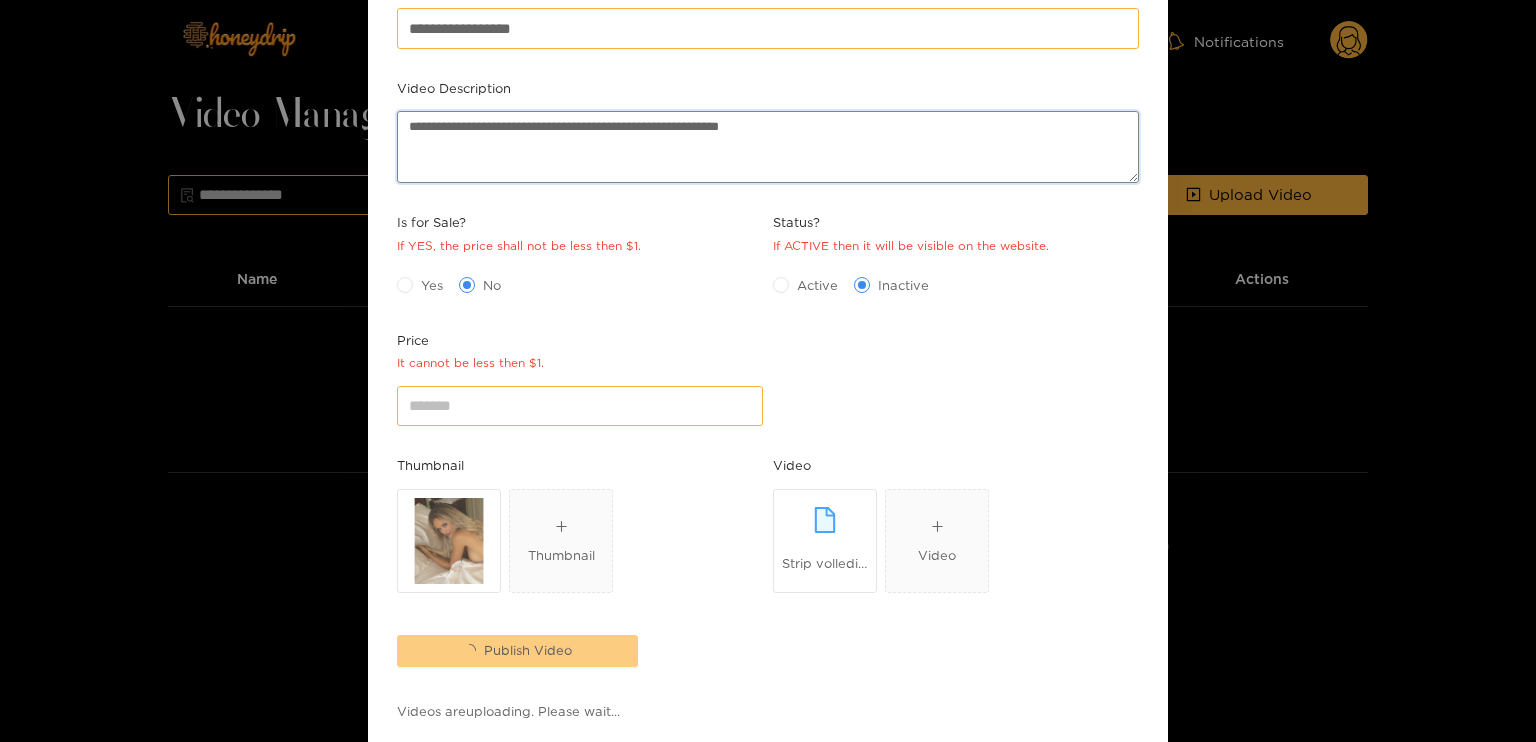 drag, startPoint x: 888, startPoint y: 139, endPoint x: 868, endPoint y: 137, distance: 20.09975 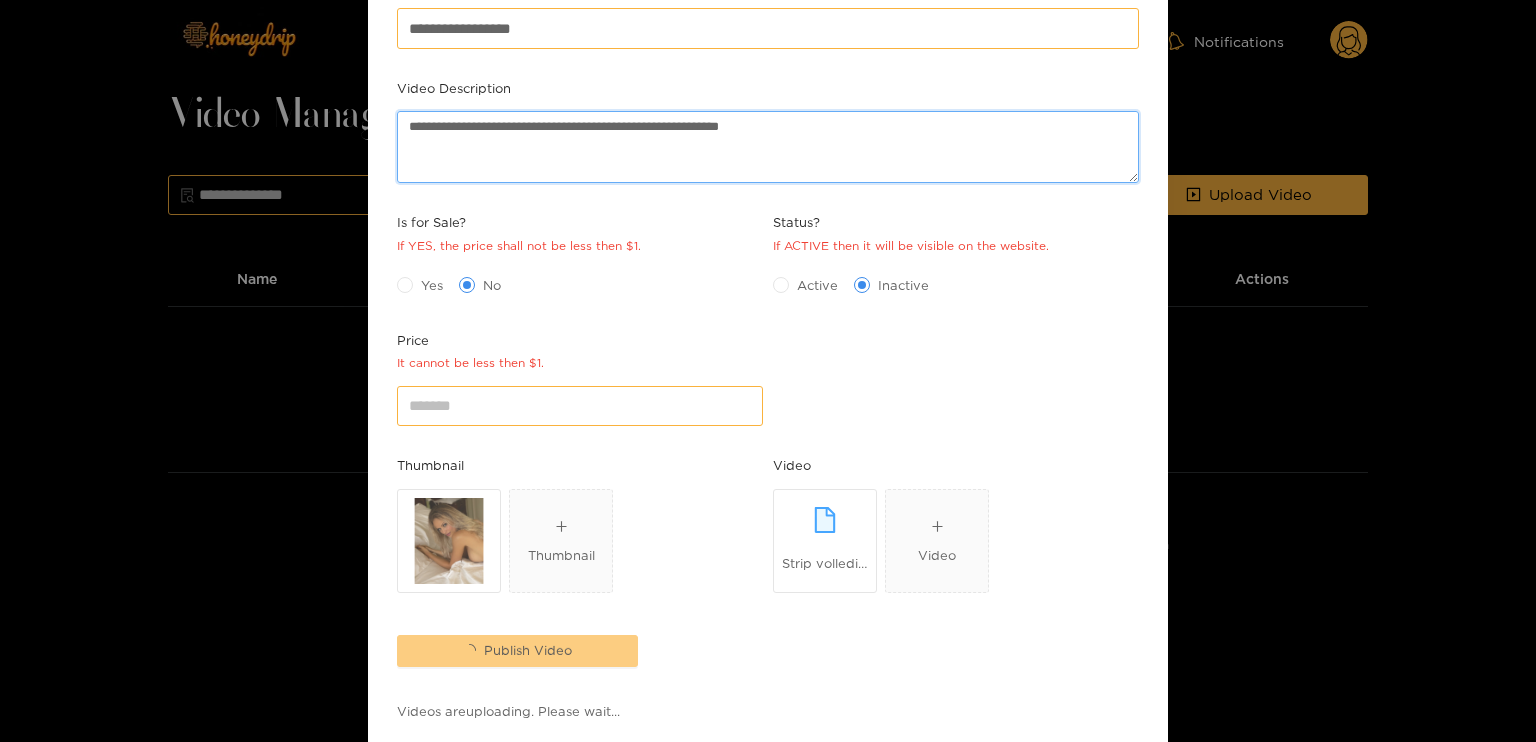 drag, startPoint x: 853, startPoint y: 128, endPoint x: 302, endPoint y: 127, distance: 551.0009 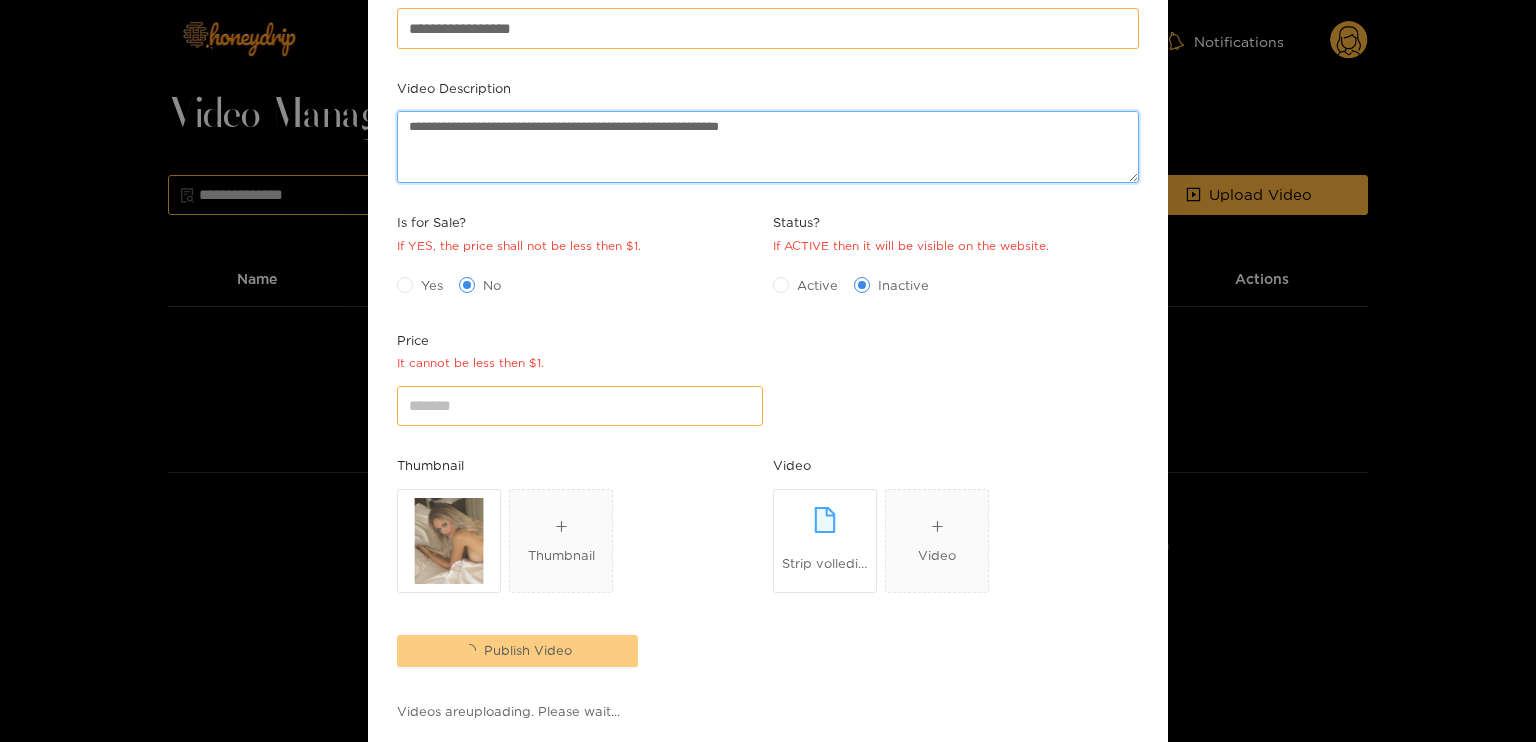 paste 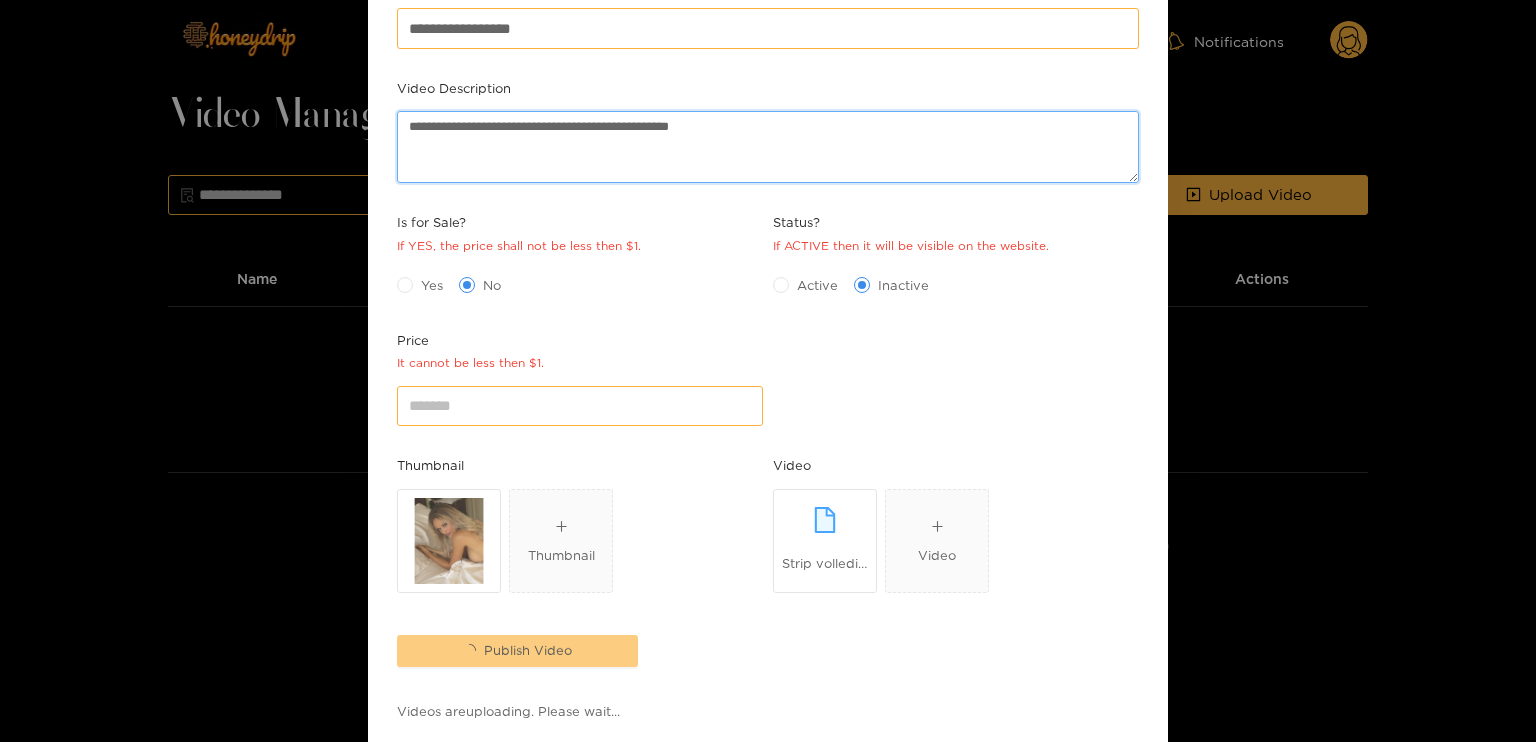 type on "**********" 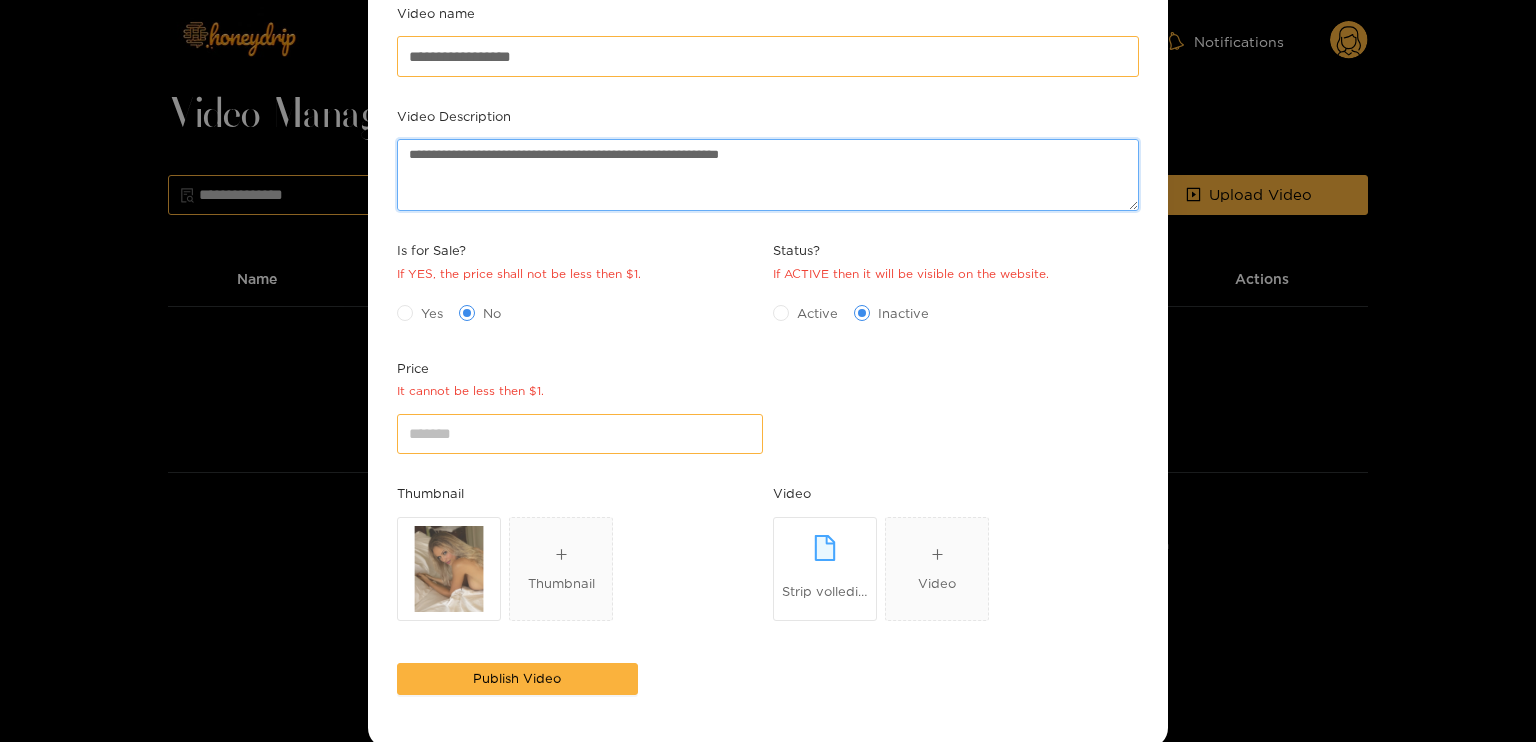 scroll, scrollTop: 214, scrollLeft: 0, axis: vertical 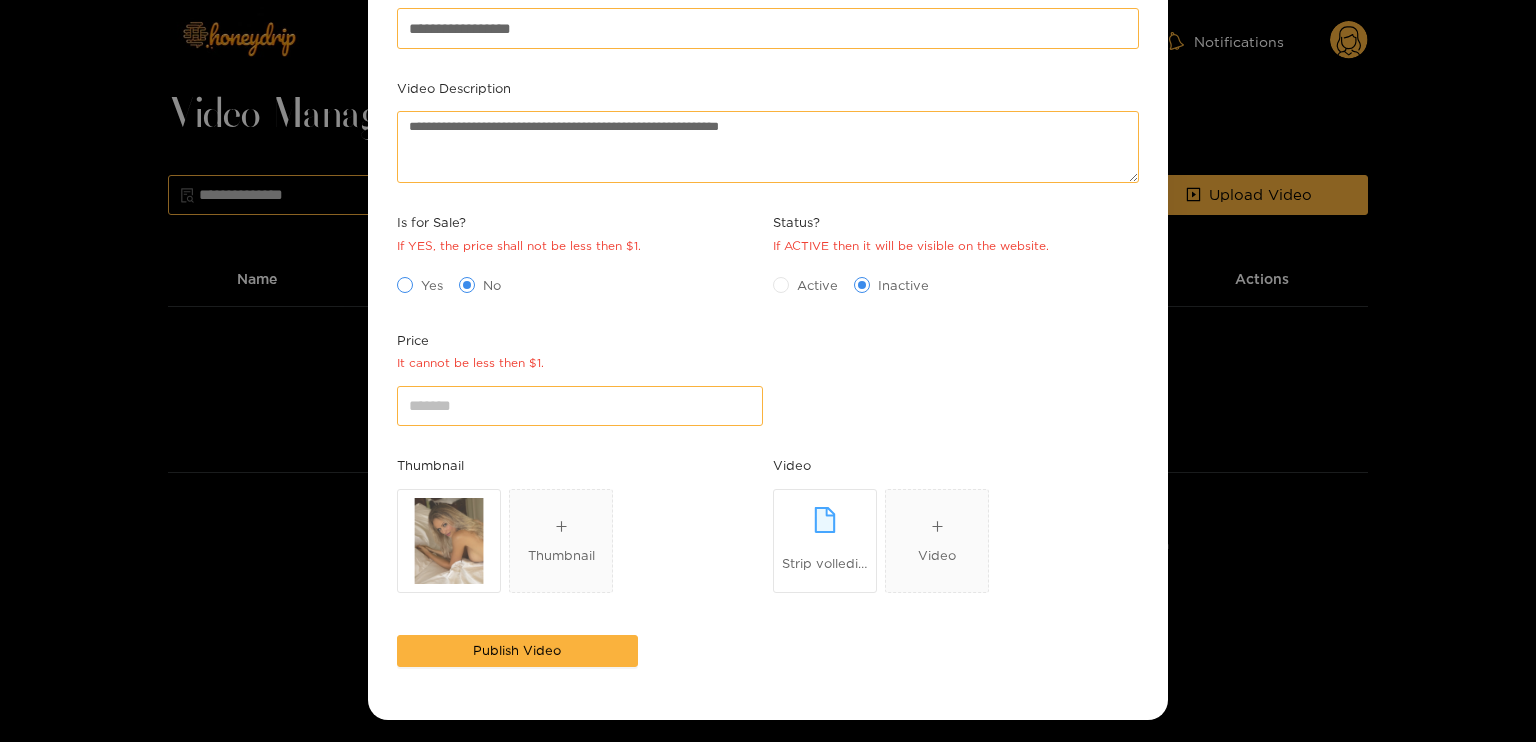 click at bounding box center [405, 285] 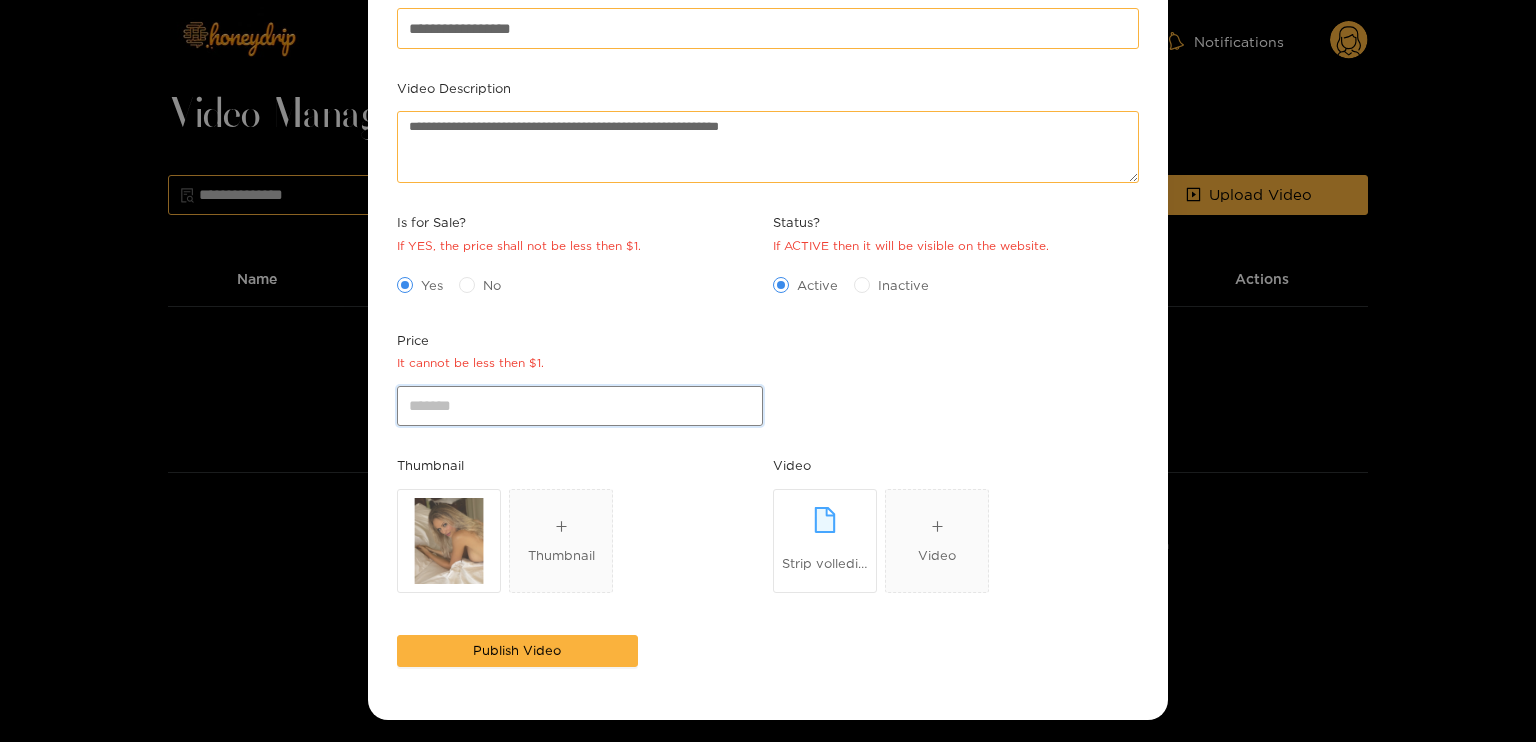 click on "*" at bounding box center (580, 406) 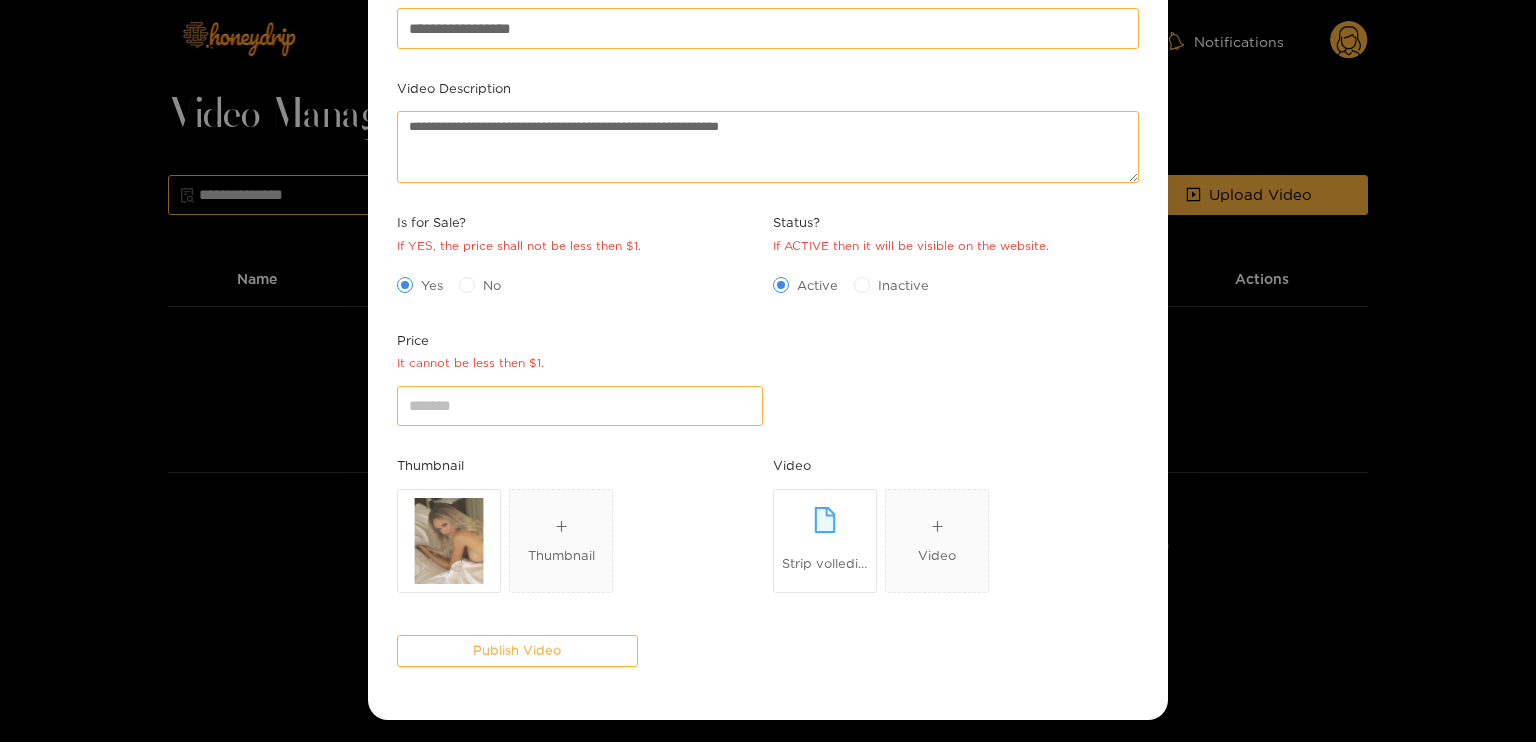 click on "Publish Video" at bounding box center [517, 650] 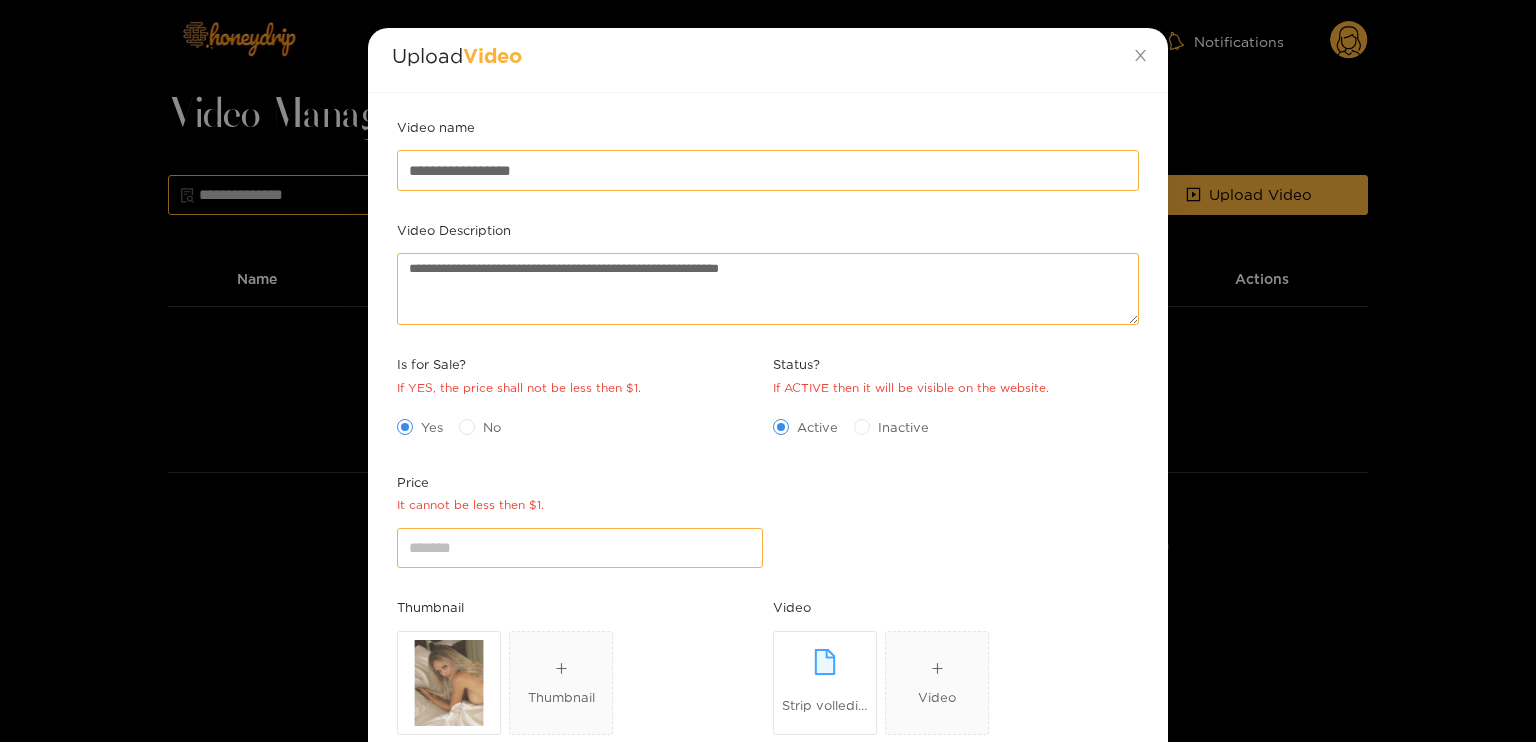 scroll, scrollTop: 0, scrollLeft: 0, axis: both 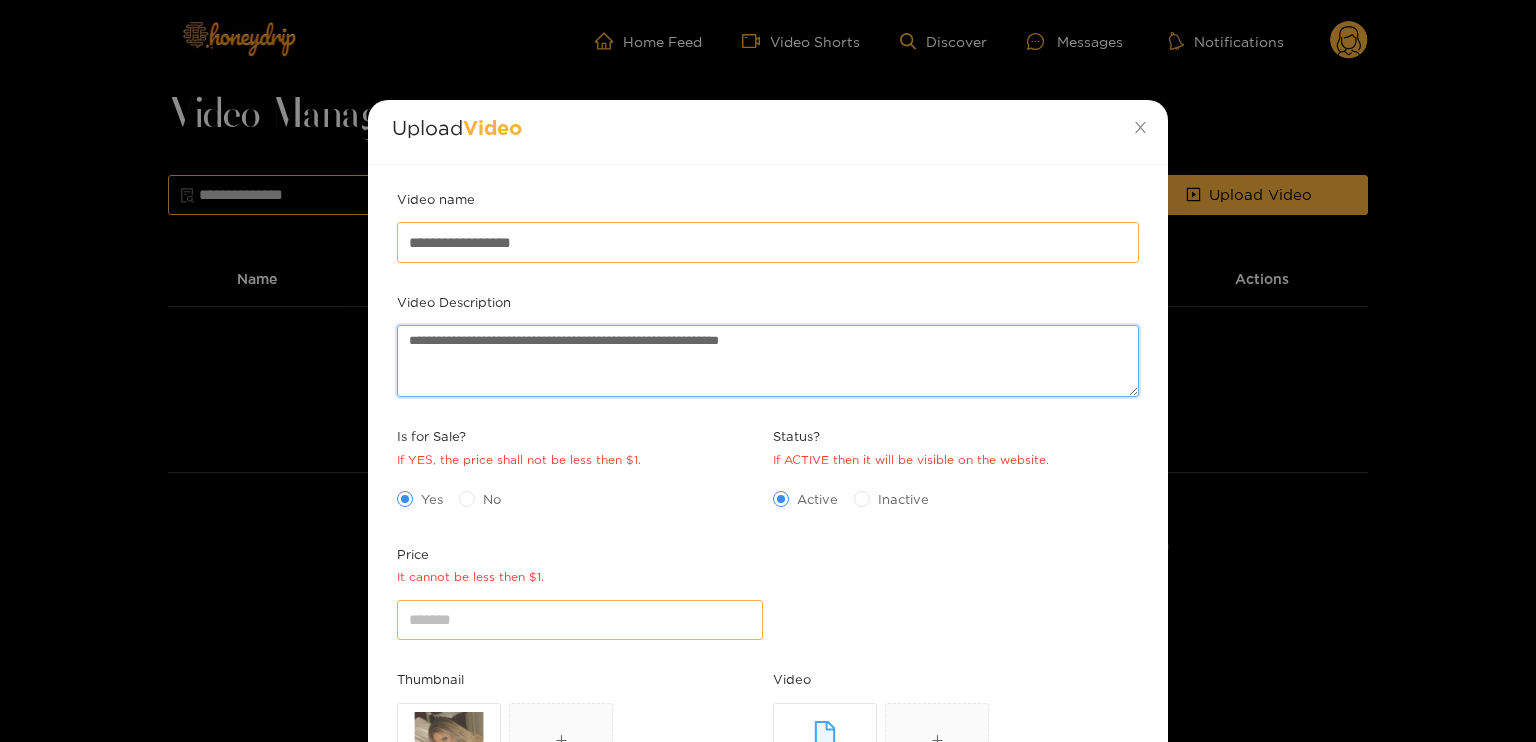 drag, startPoint x: 816, startPoint y: 331, endPoint x: 324, endPoint y: 325, distance: 492.0366 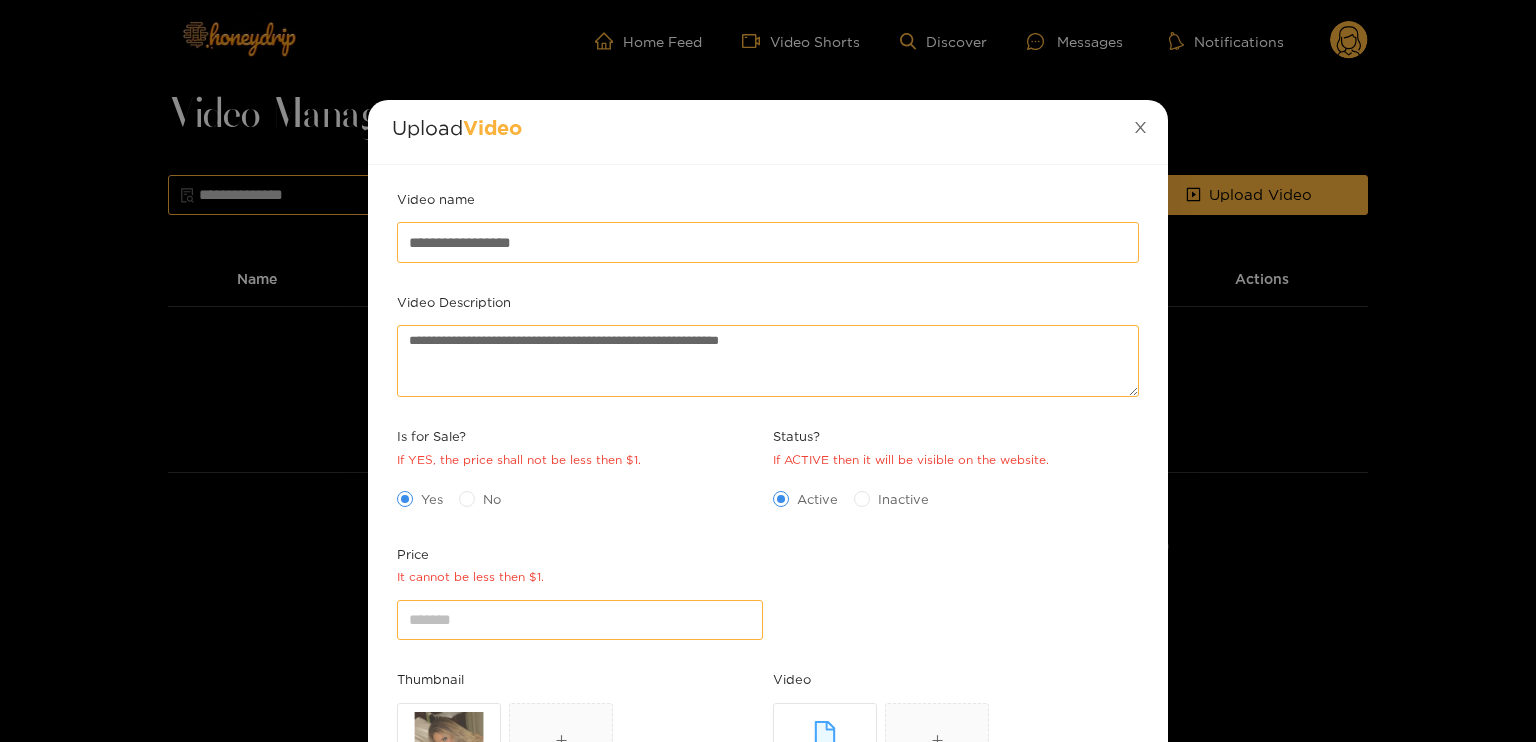 click 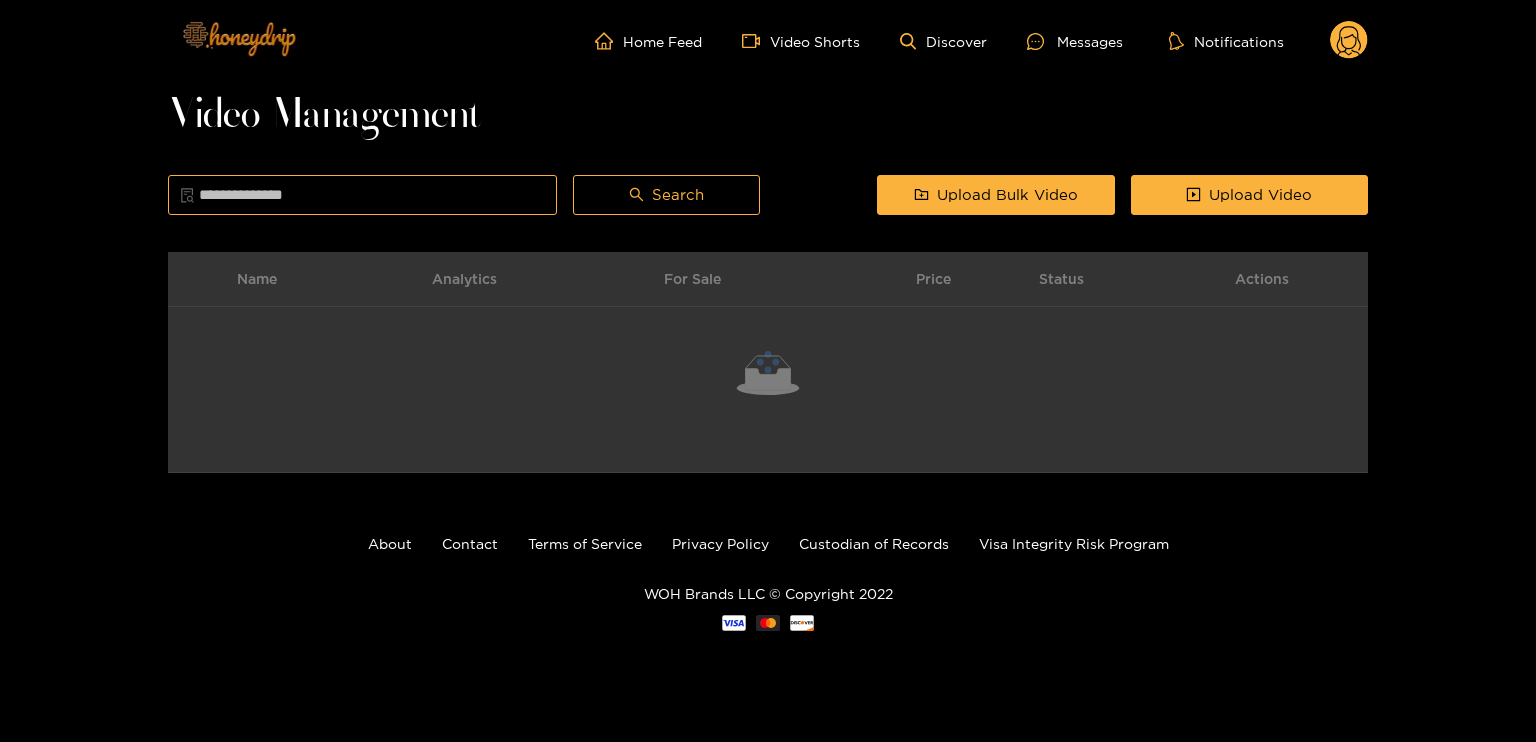 scroll, scrollTop: 0, scrollLeft: 0, axis: both 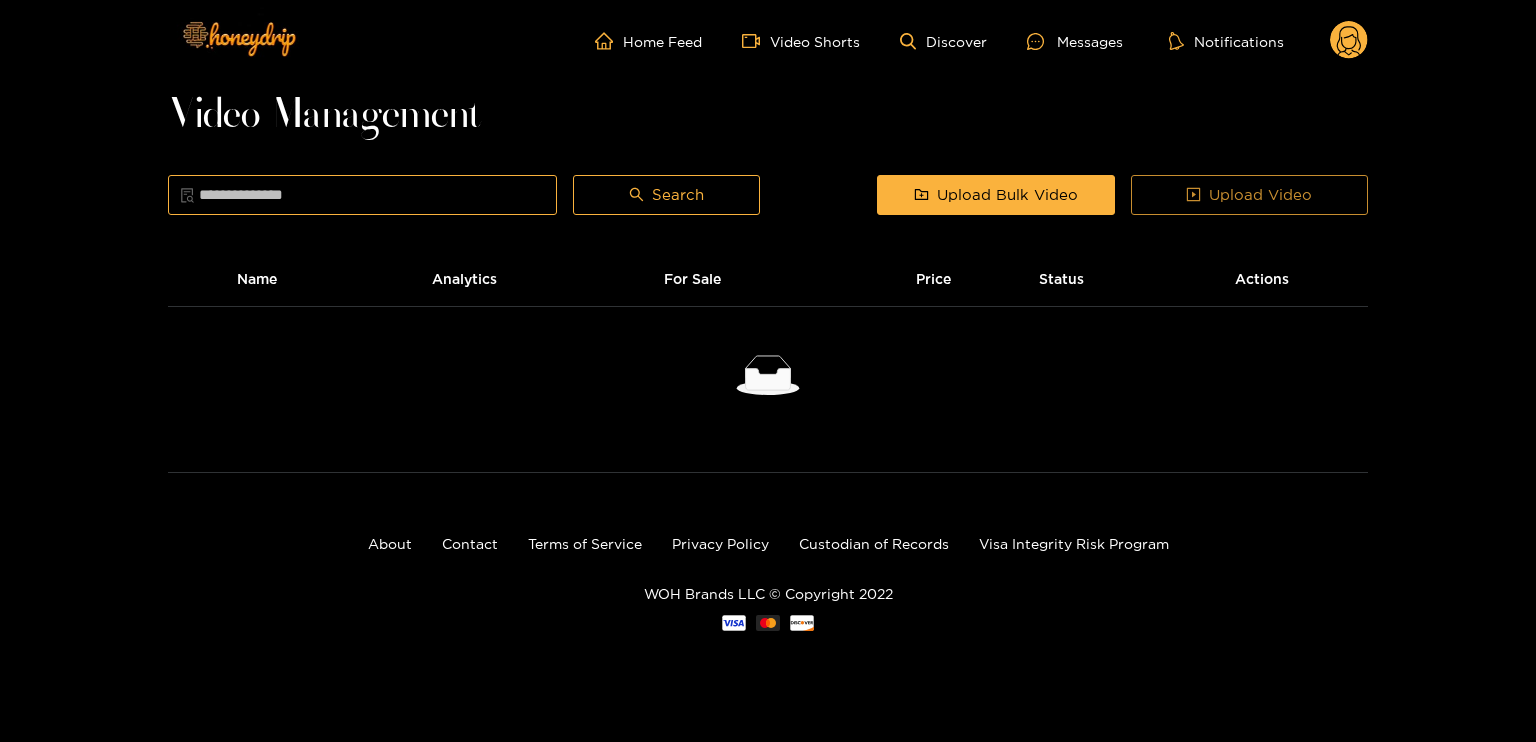 click on "Upload Video" at bounding box center (1260, 195) 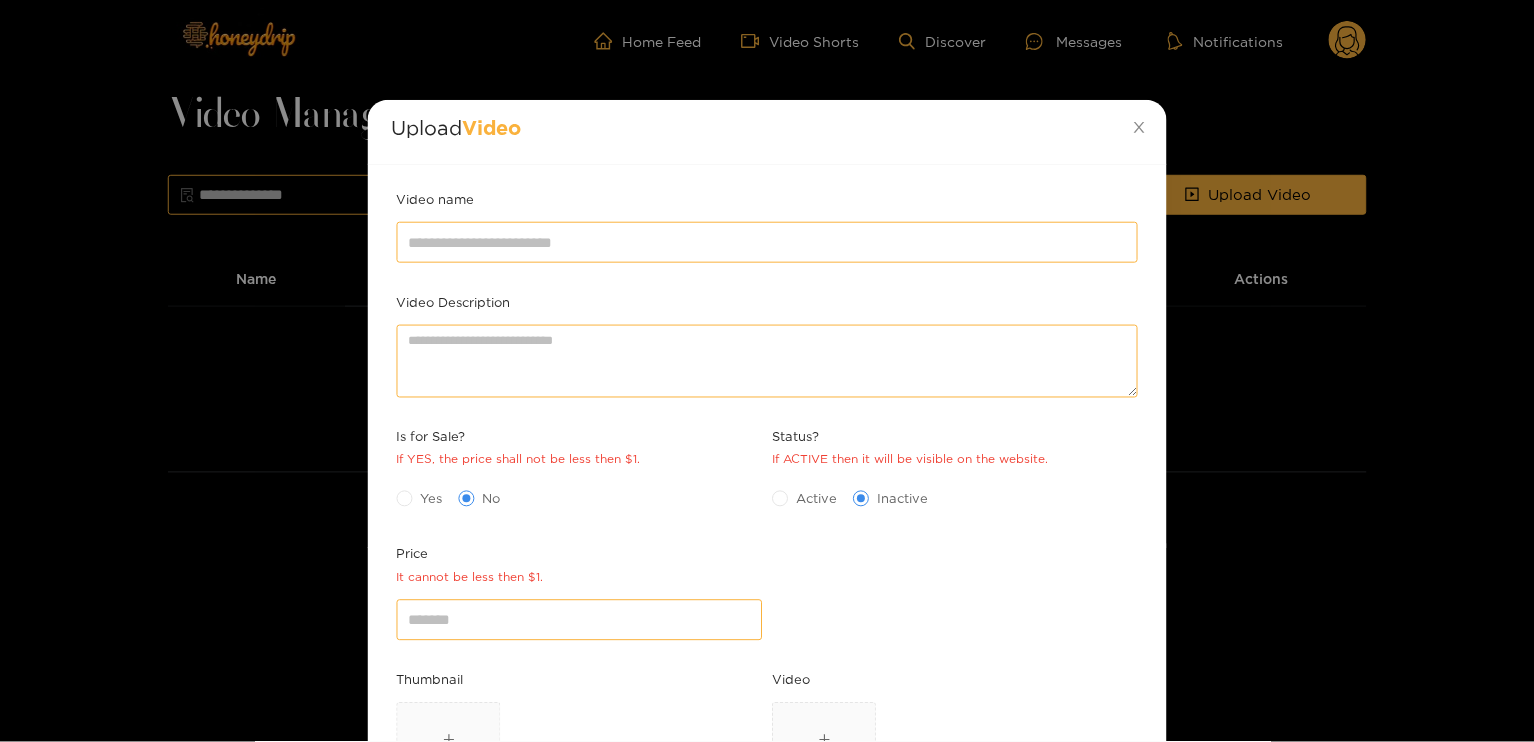 scroll, scrollTop: 214, scrollLeft: 0, axis: vertical 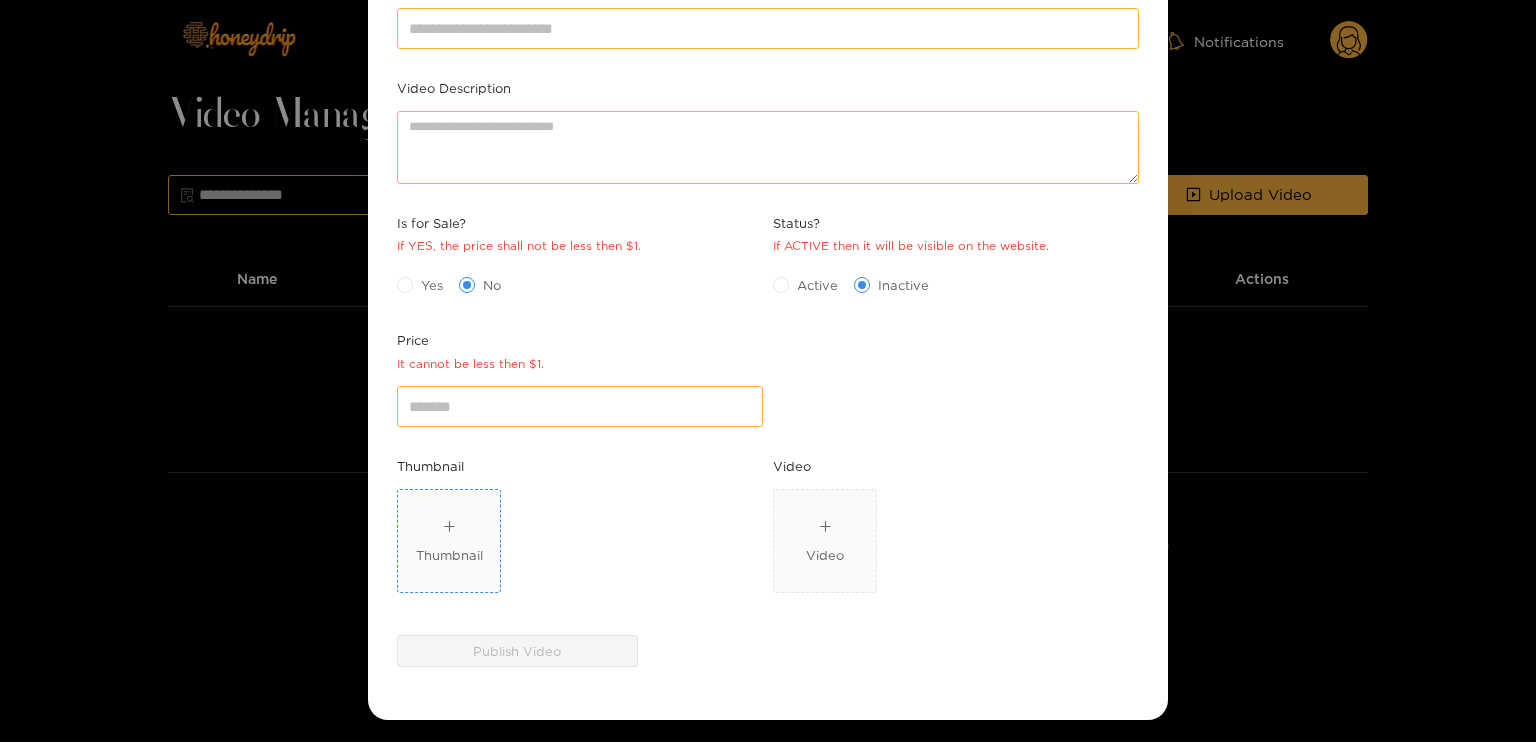 click on "Thumbnail" at bounding box center [449, 555] 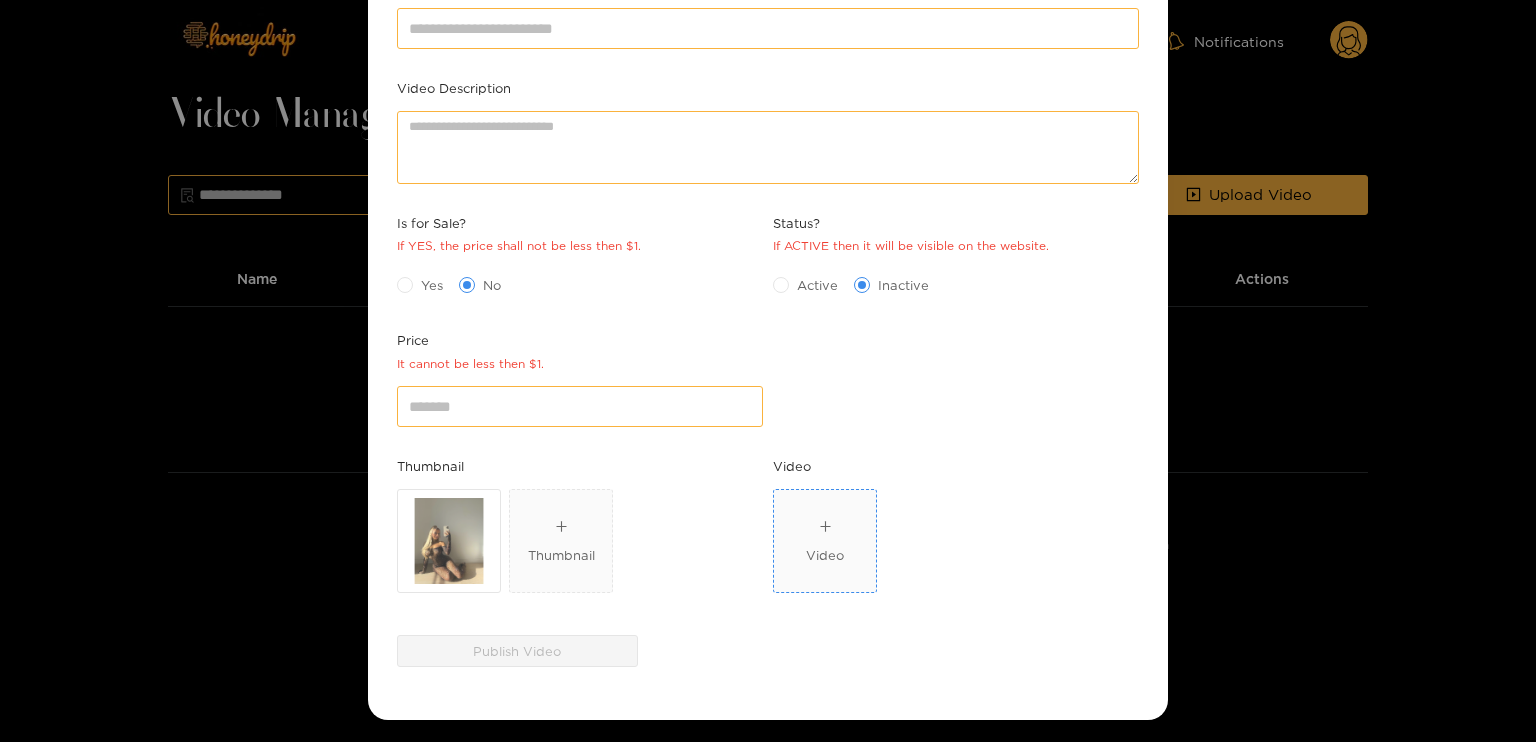 click 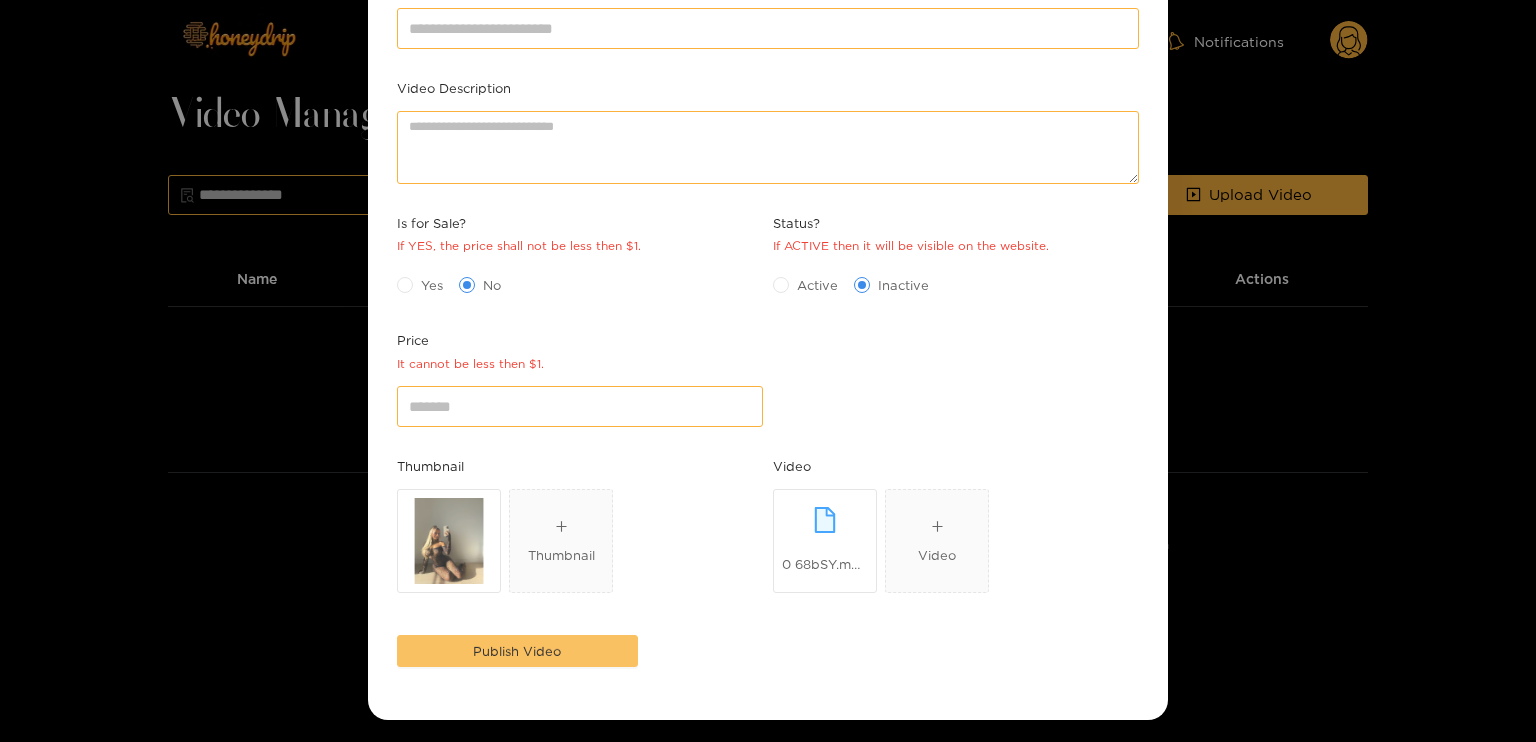 click on "Publish Video" at bounding box center (517, 651) 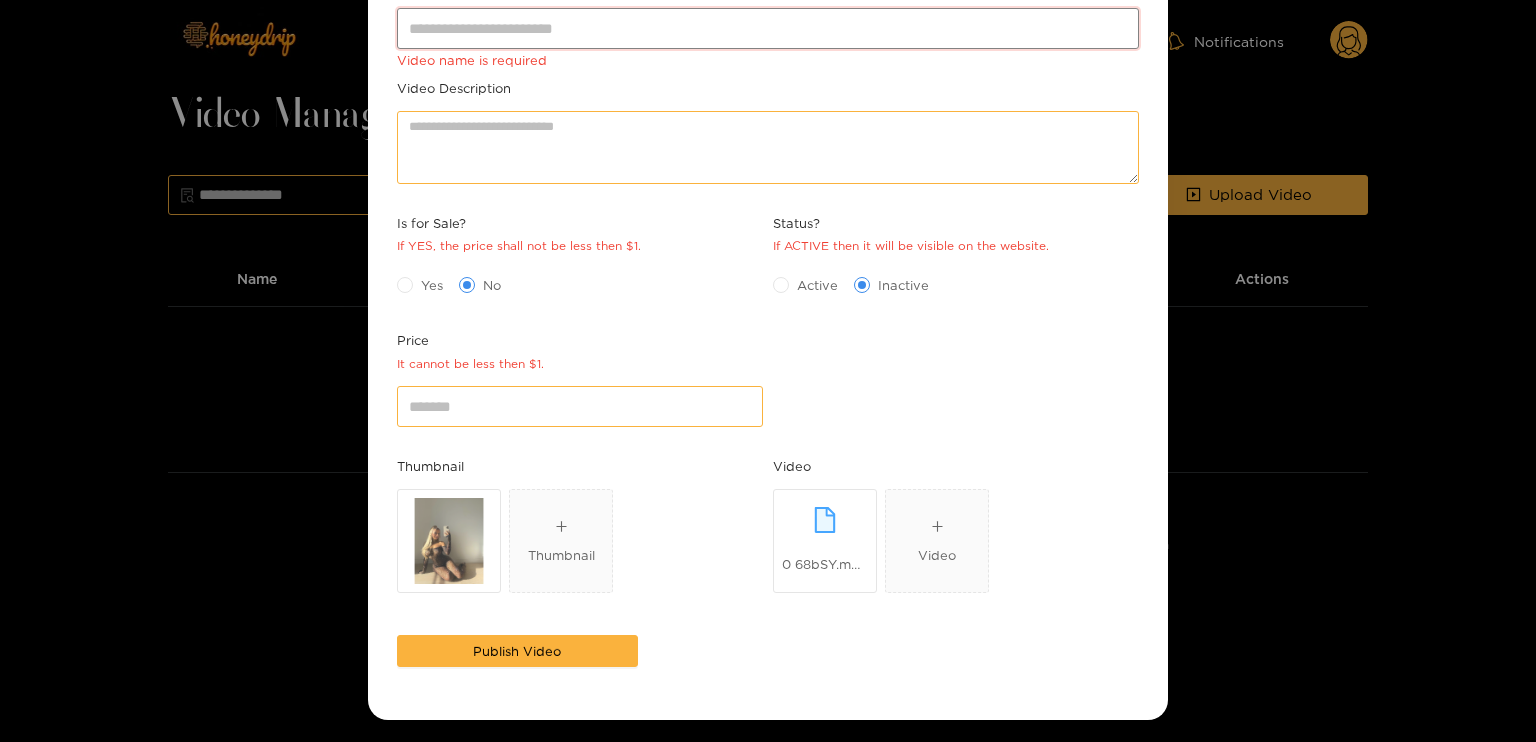 click on "Video name" at bounding box center [768, 28] 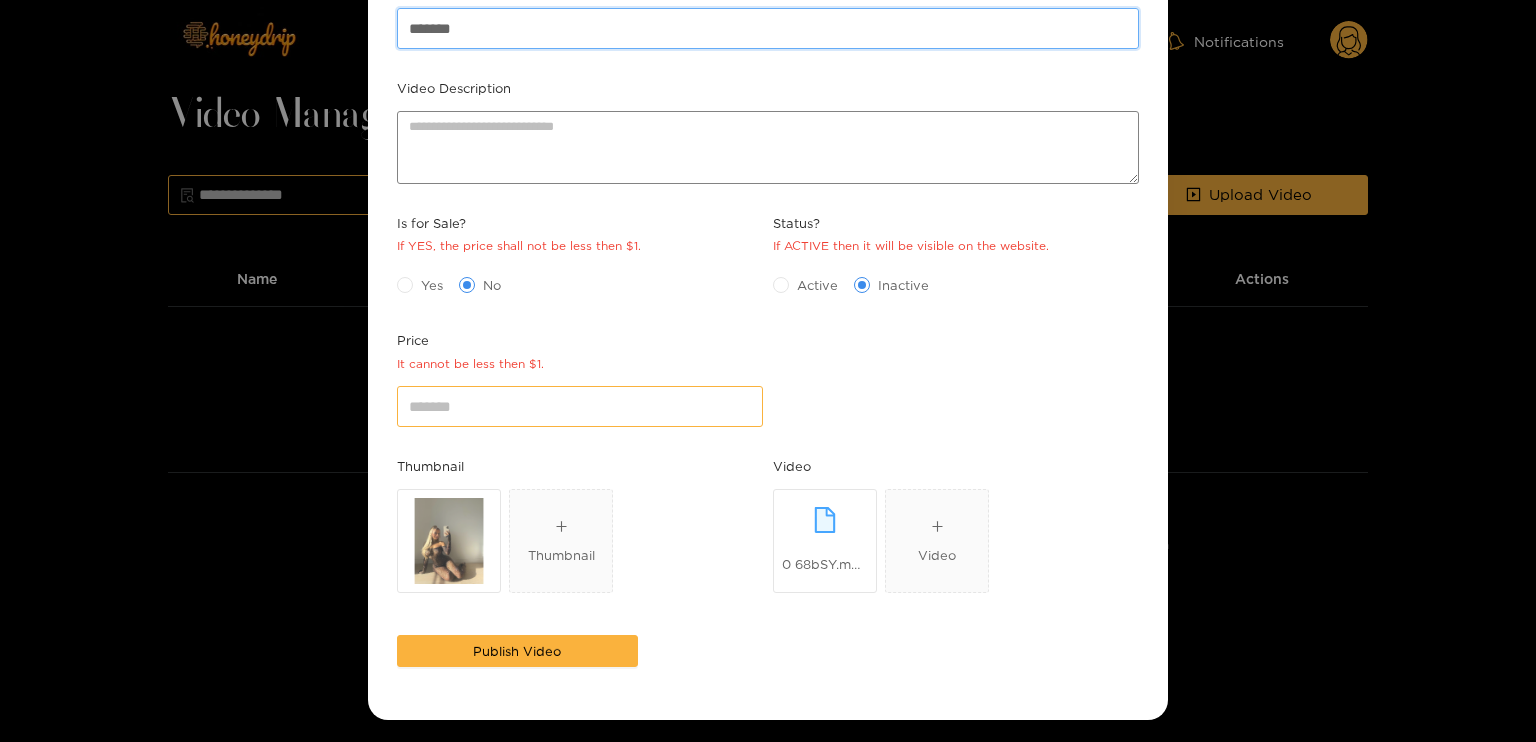 type on "*******" 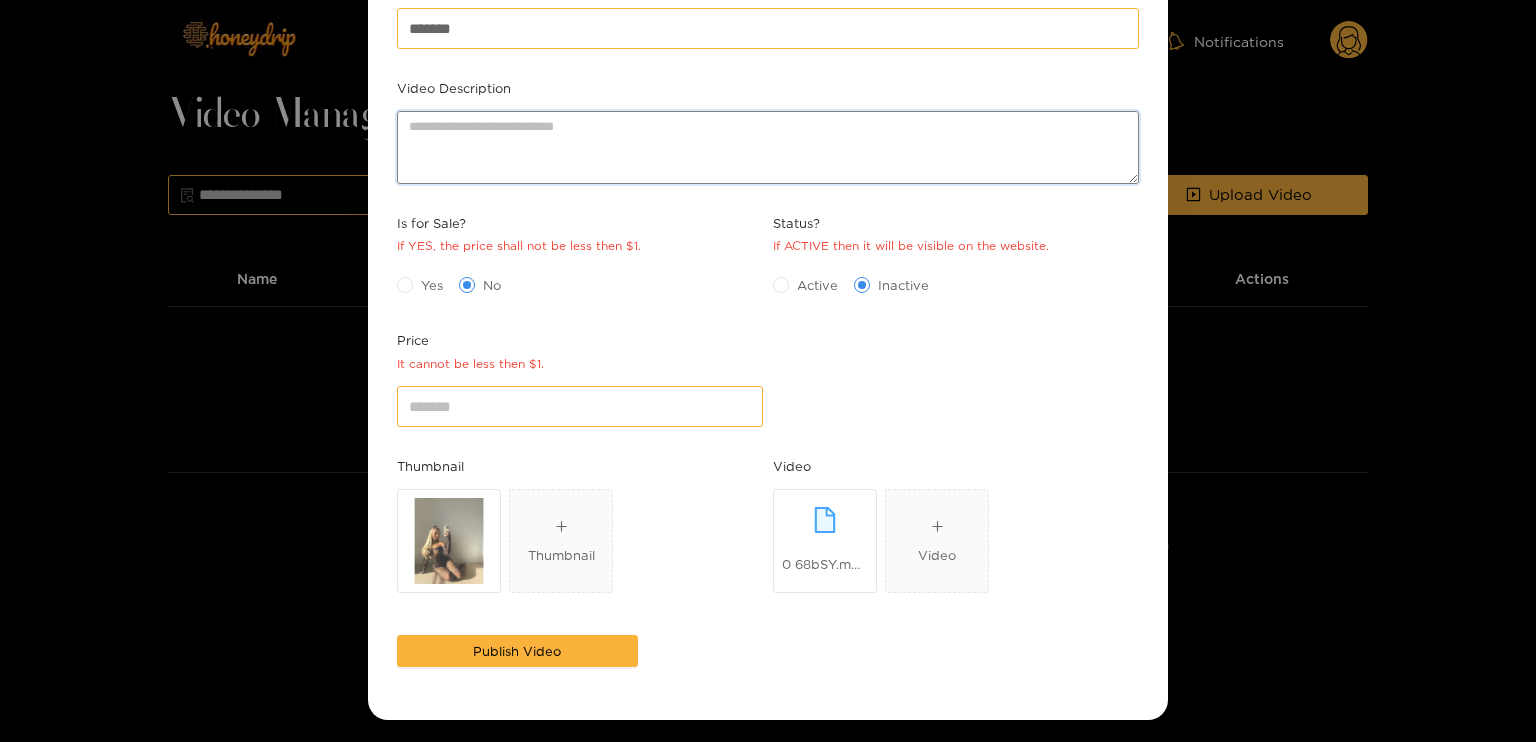 click on "Video Description" at bounding box center (768, 147) 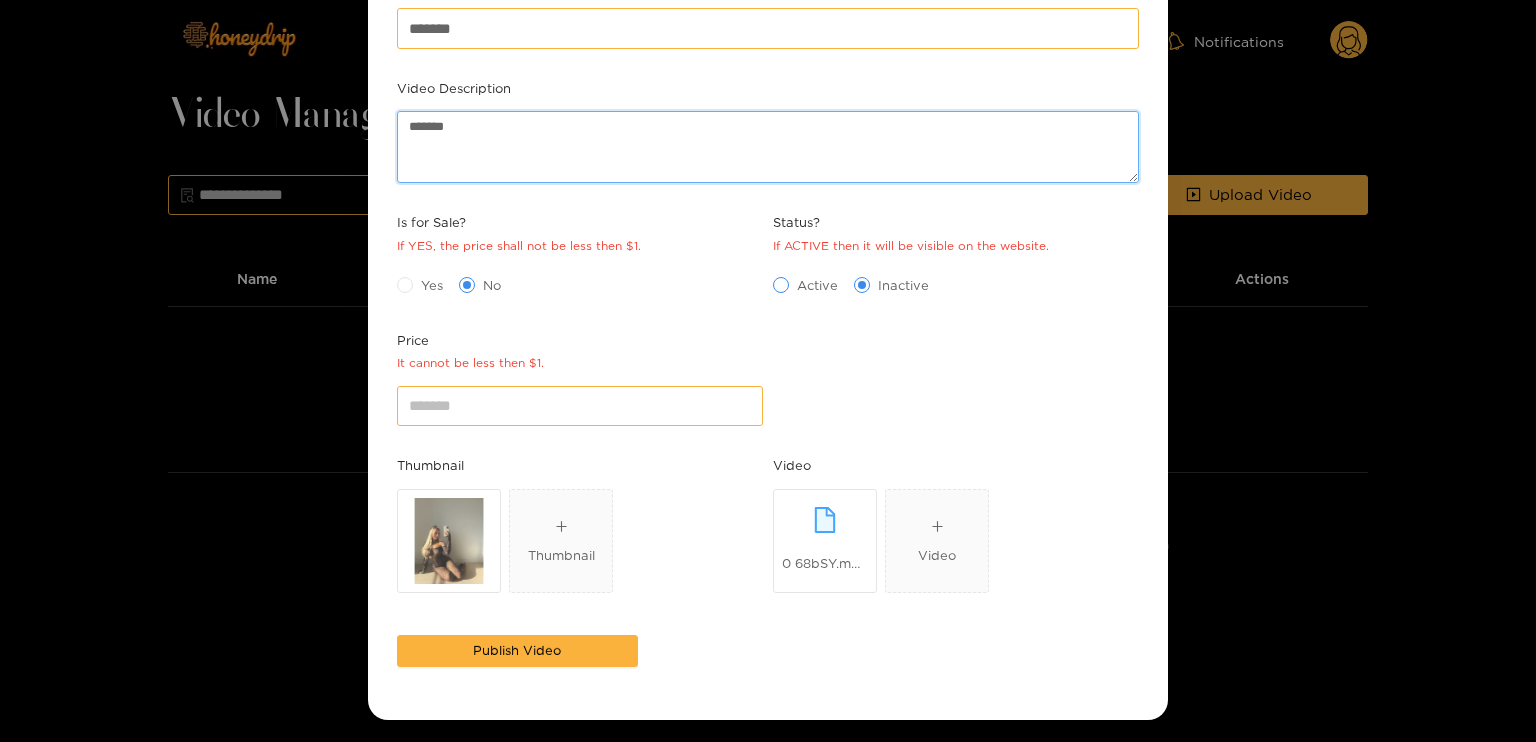 type on "*******" 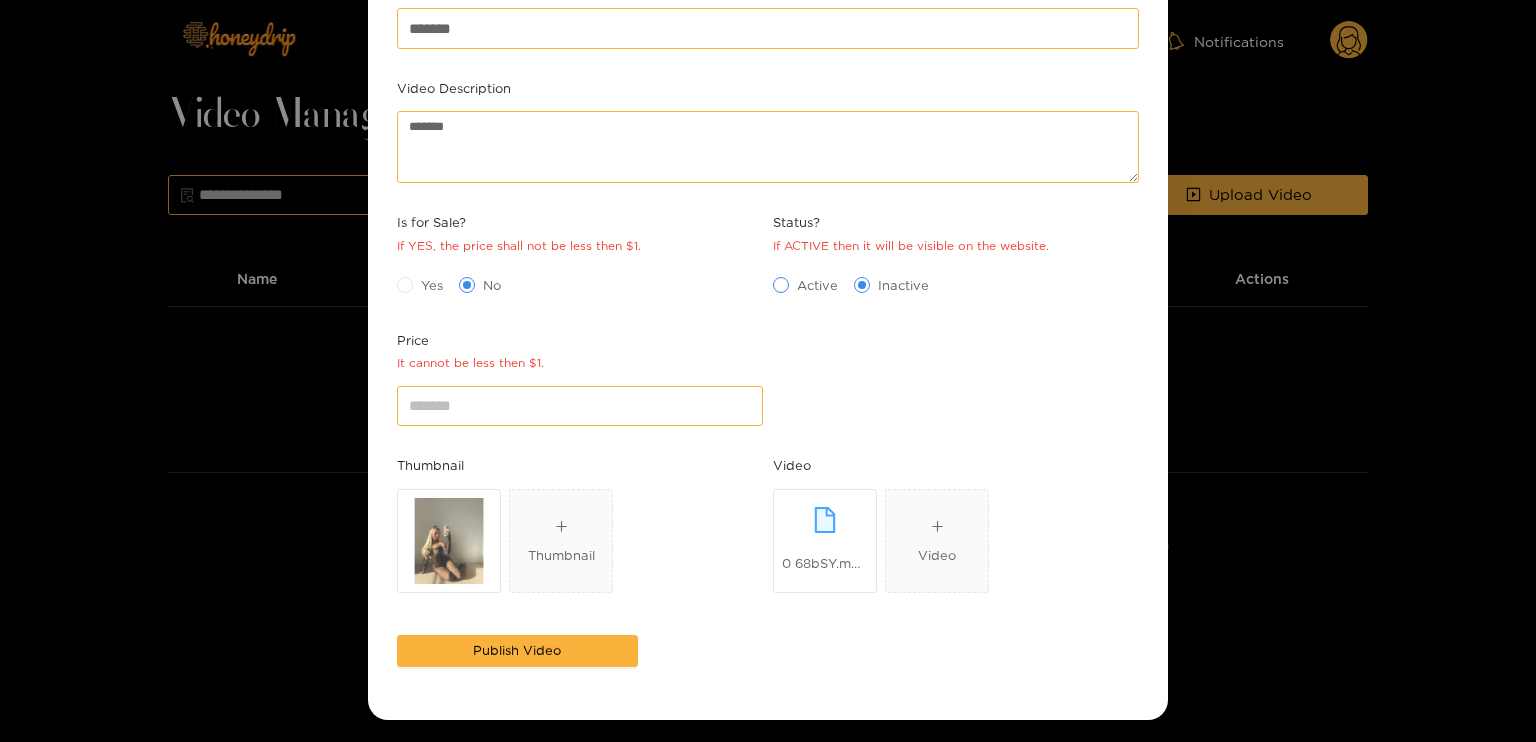 click at bounding box center [781, 285] 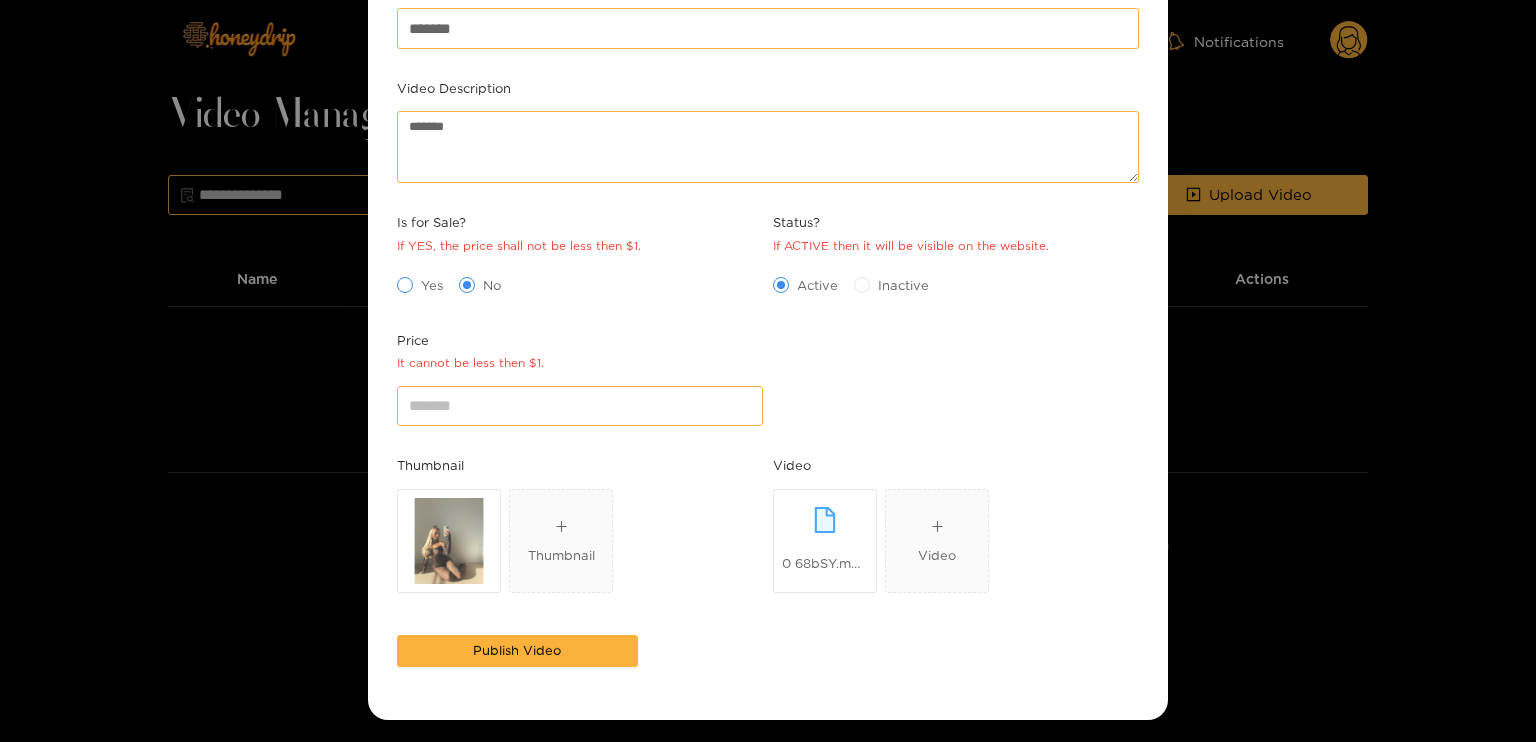click at bounding box center [405, 285] 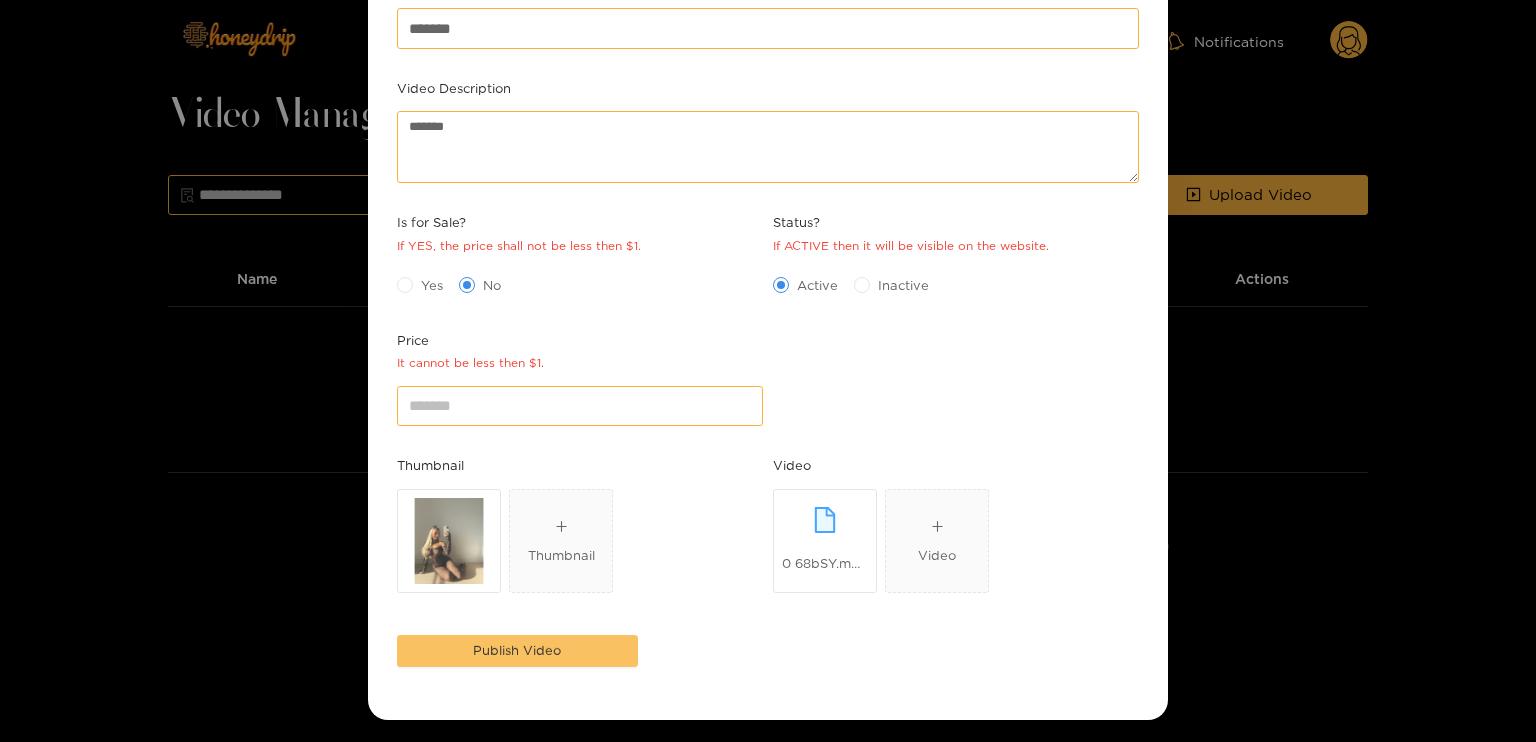 click on "Publish Video" at bounding box center [517, 651] 